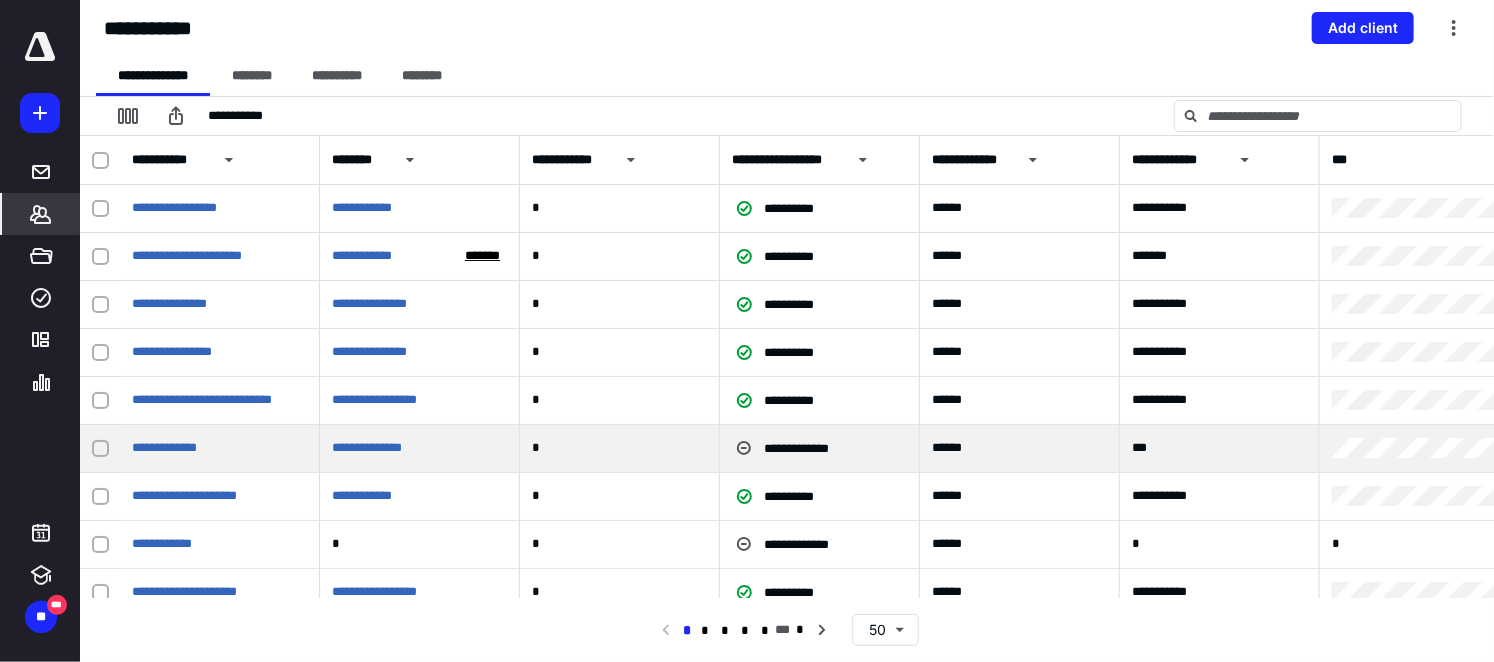 scroll, scrollTop: 0, scrollLeft: 0, axis: both 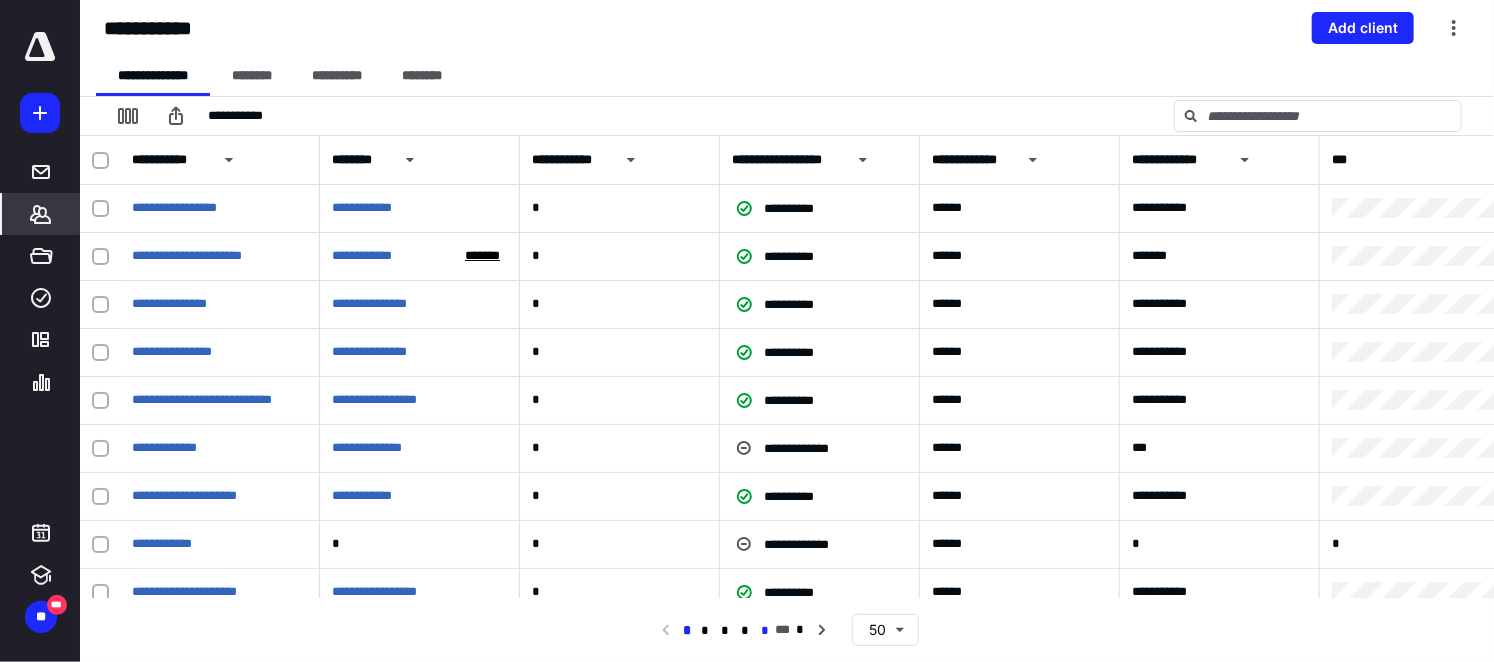 click on "*" at bounding box center [766, 631] 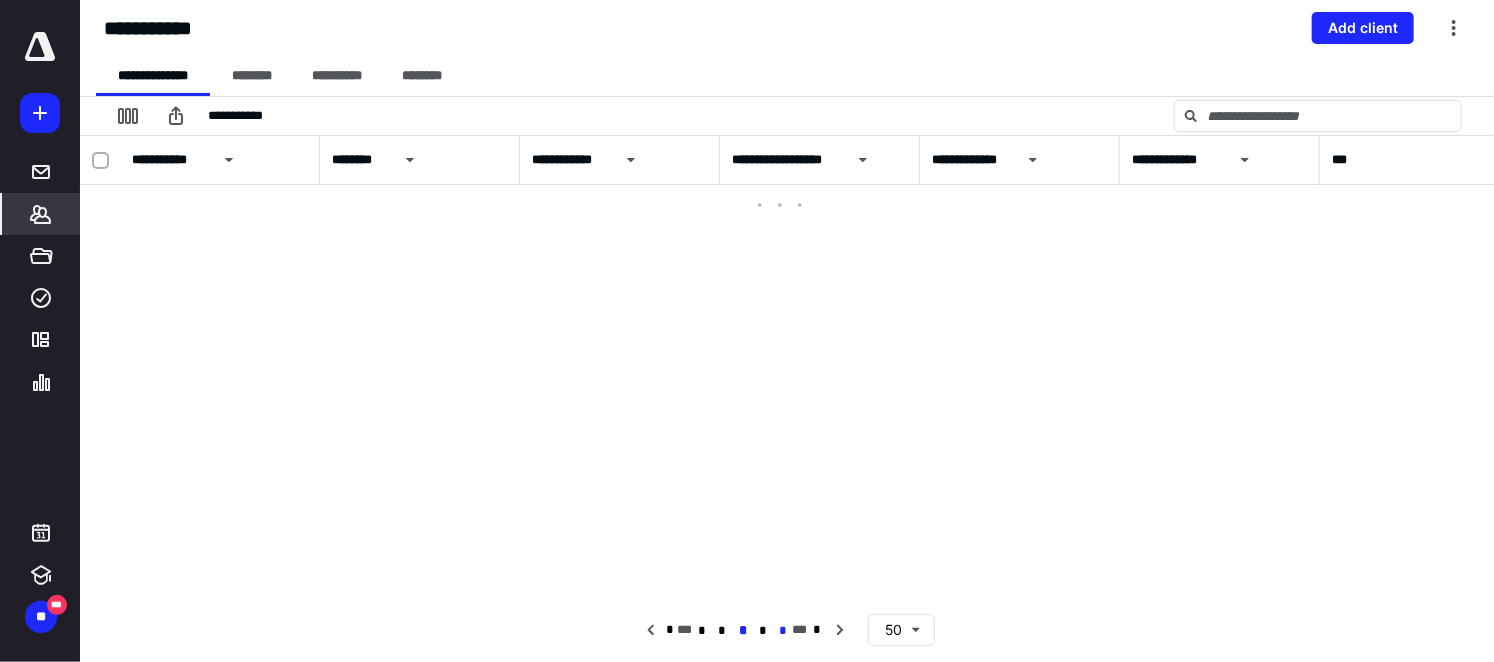 click on "*" at bounding box center (782, 631) 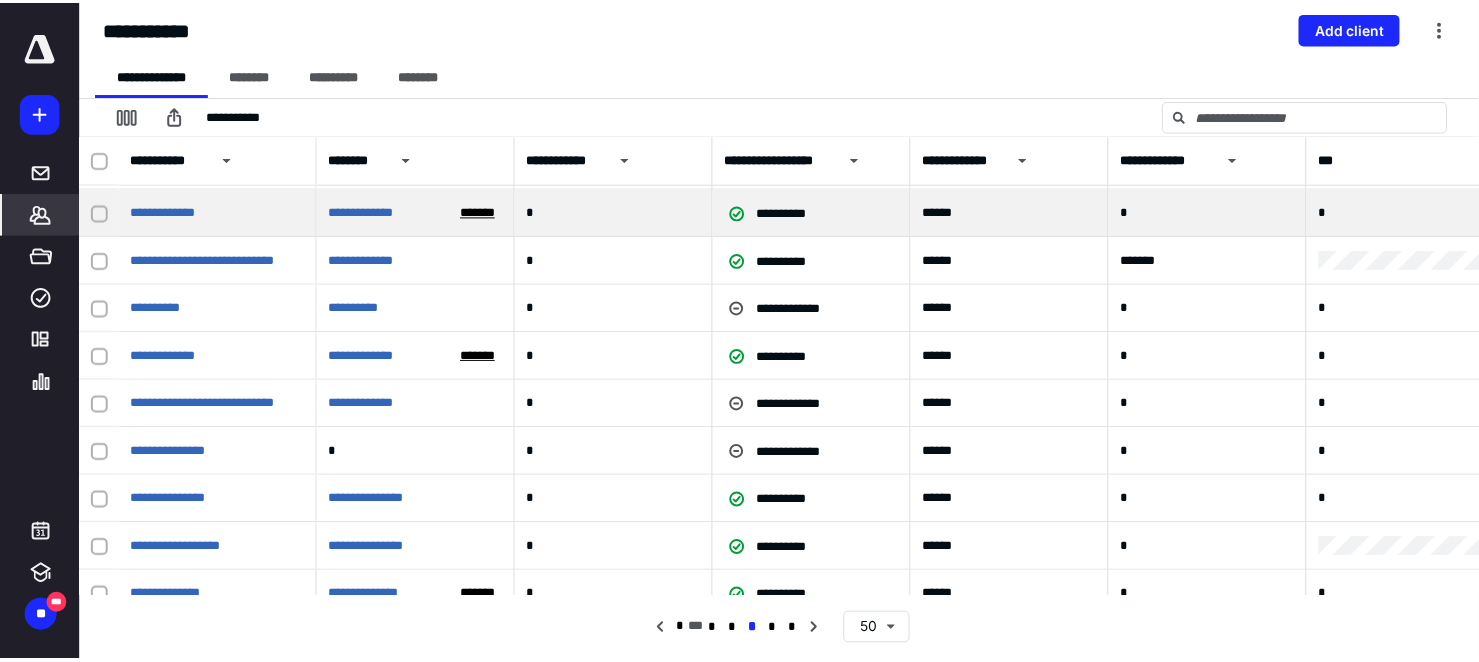 scroll, scrollTop: 2000, scrollLeft: 0, axis: vertical 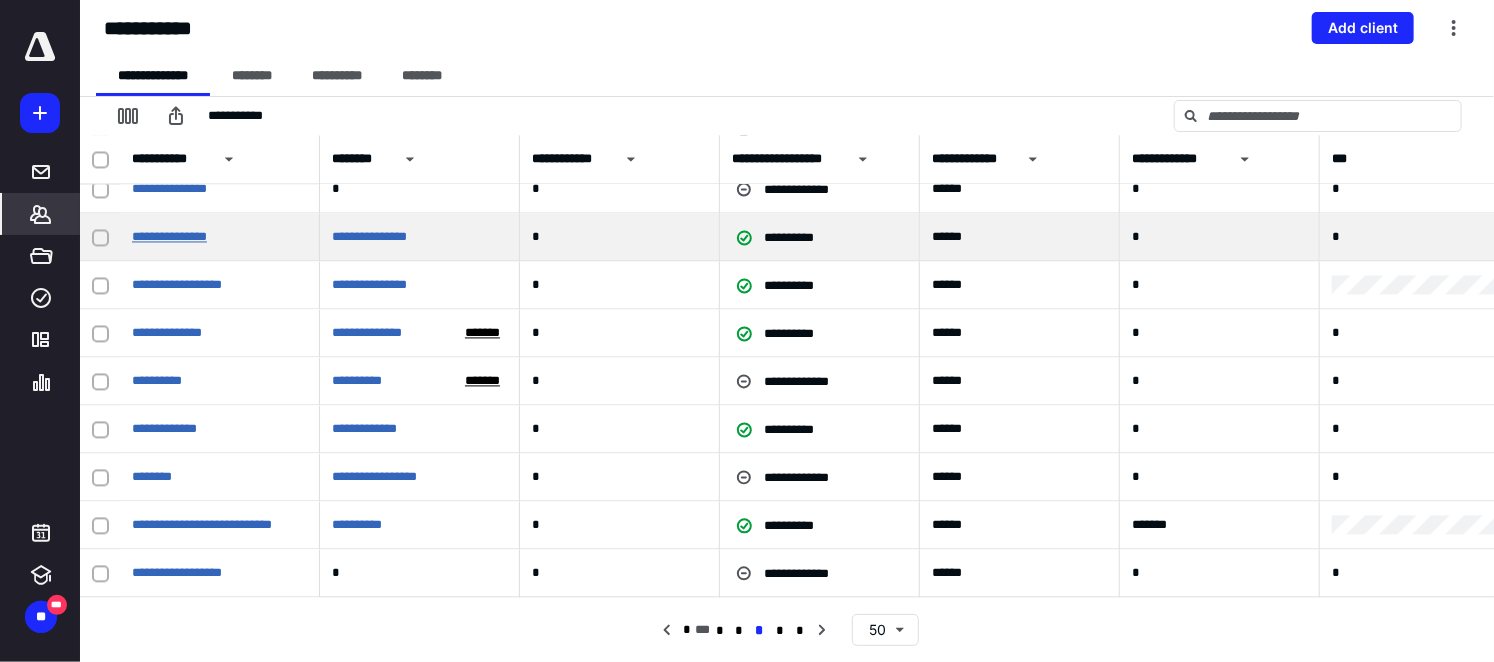 click on "**********" at bounding box center (169, 237) 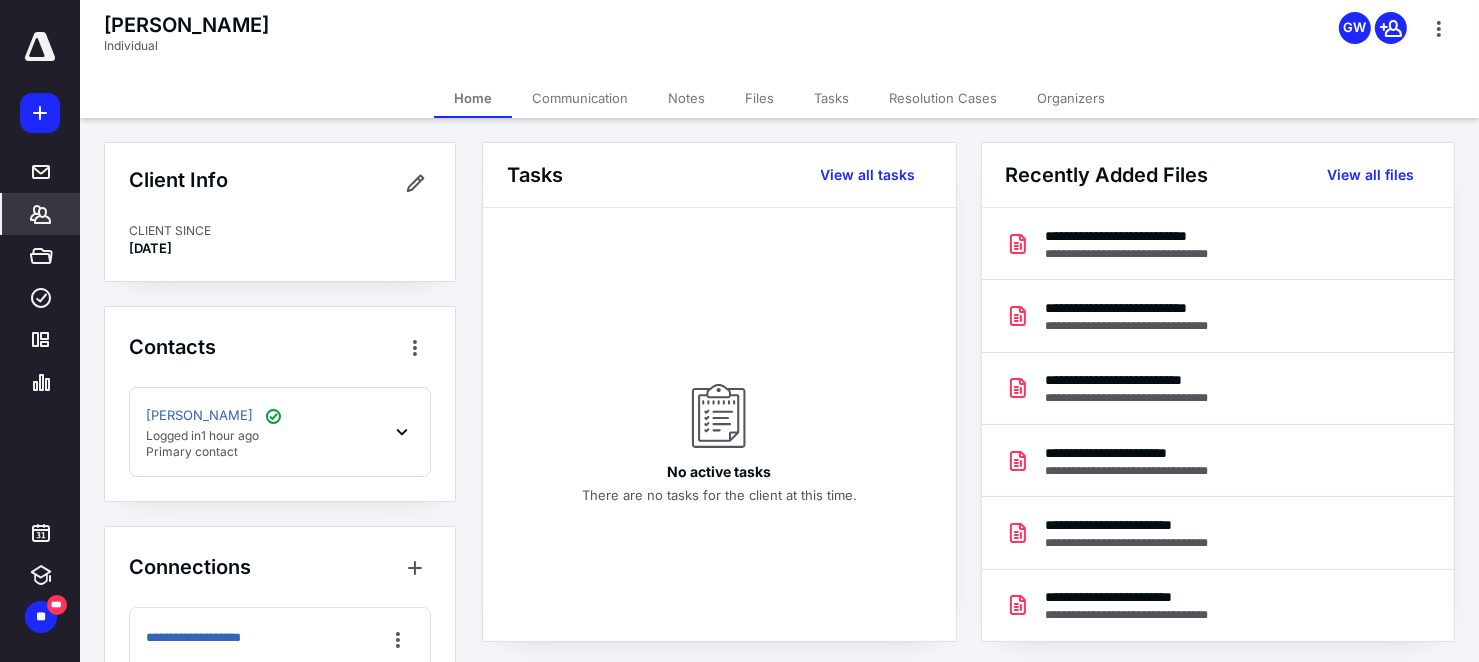 click on "Files" at bounding box center (759, 98) 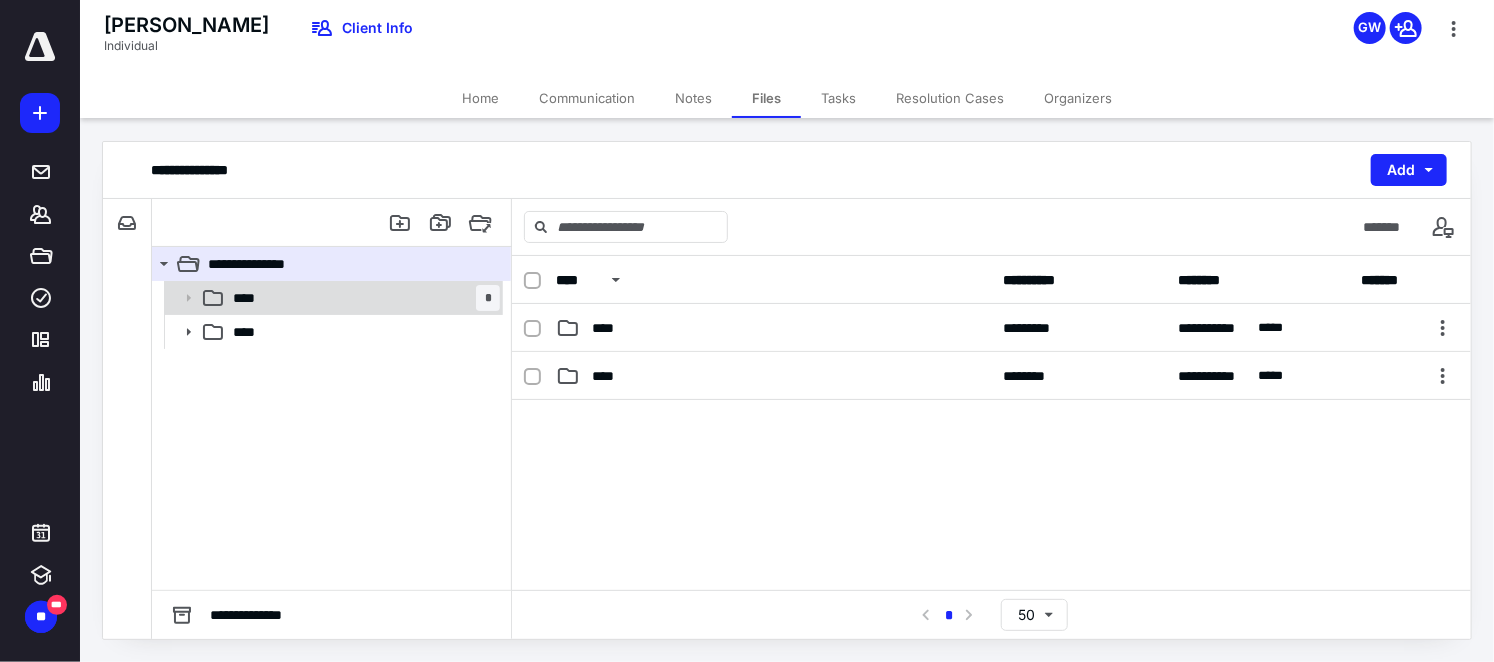 click 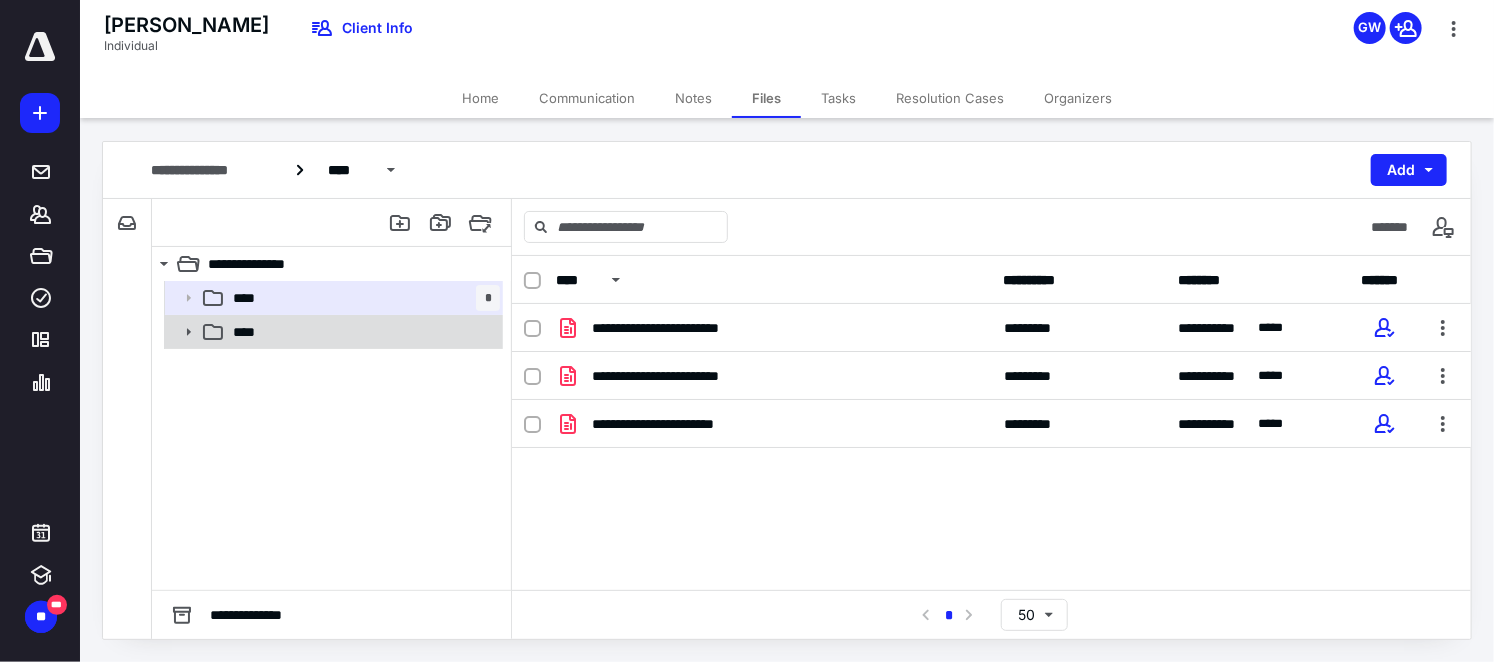 click 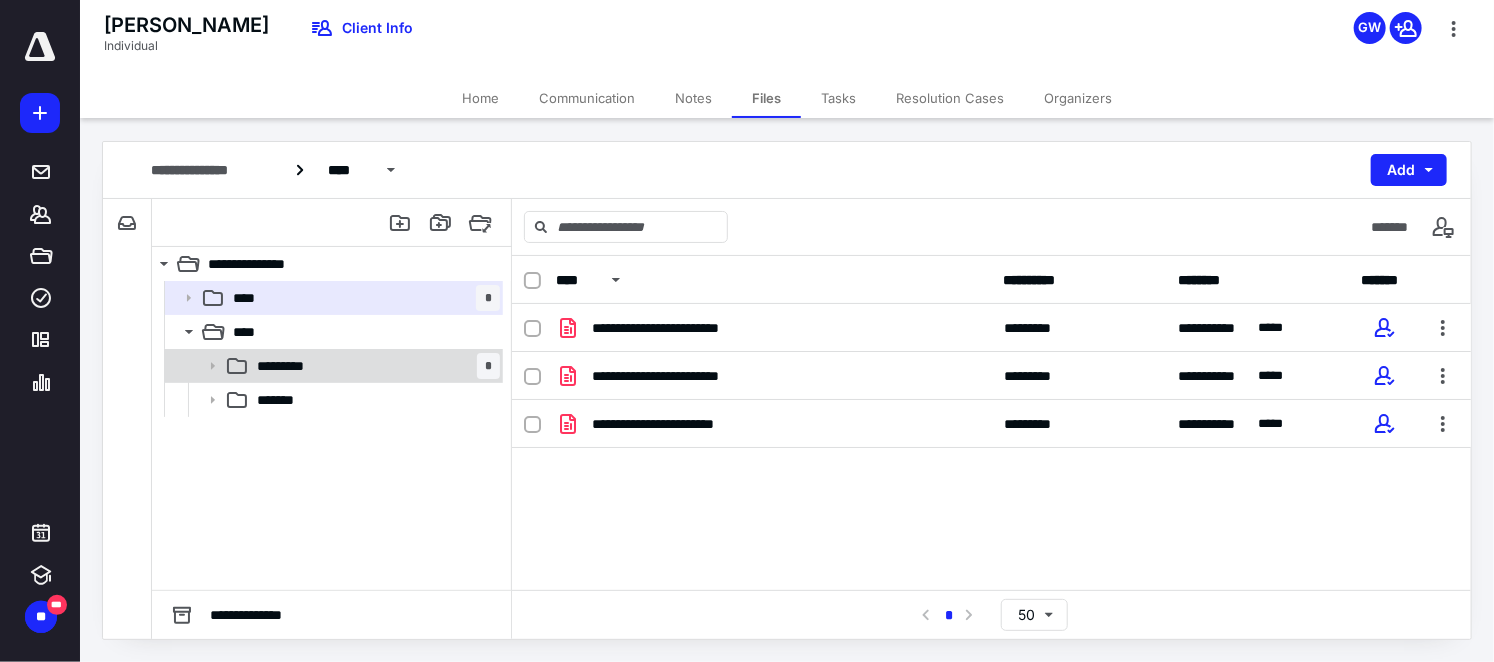 click 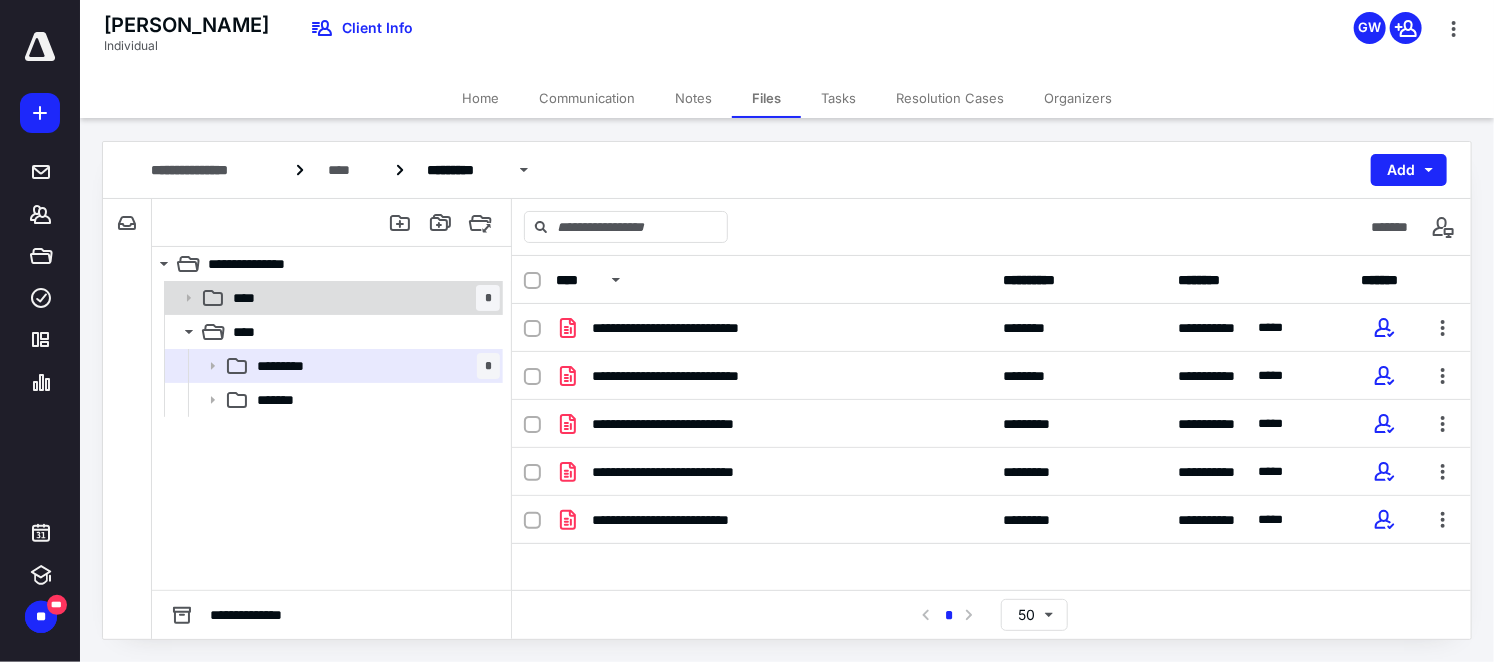 click on "**** *" at bounding box center [362, 298] 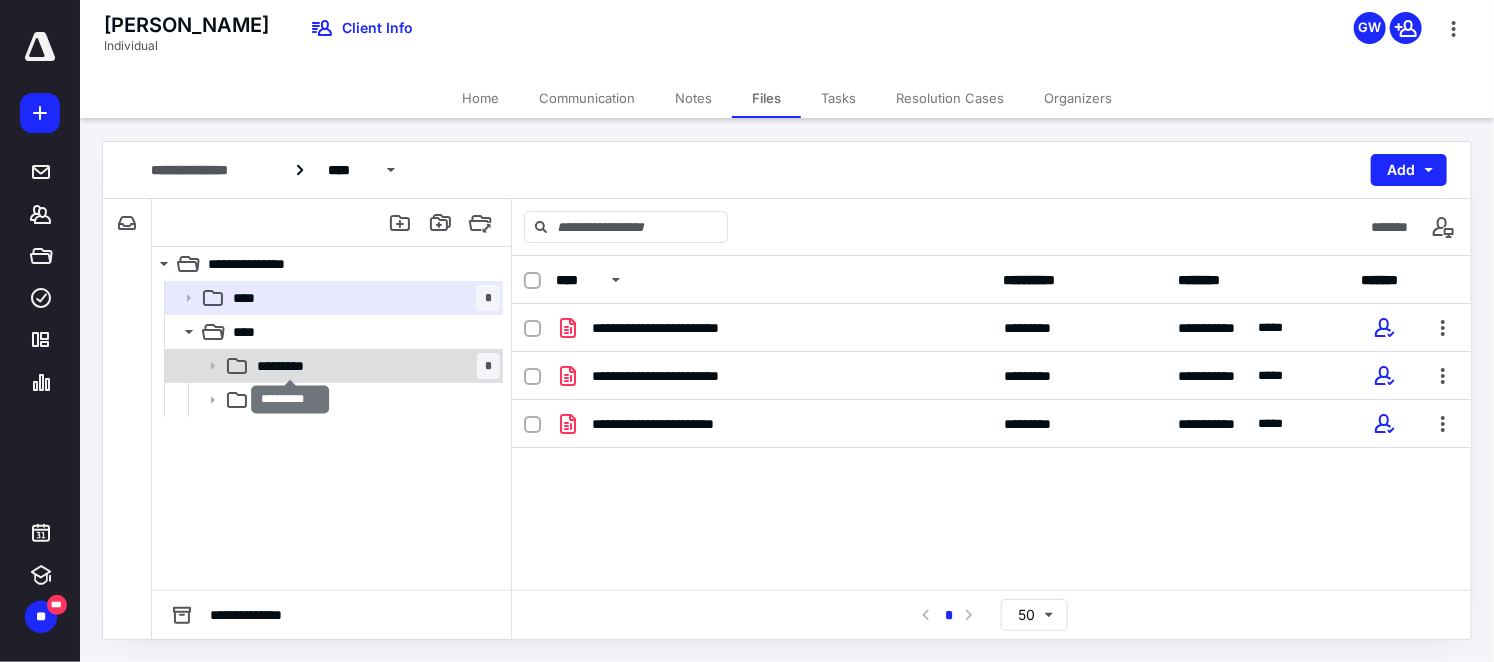 click on "*********" at bounding box center [290, 366] 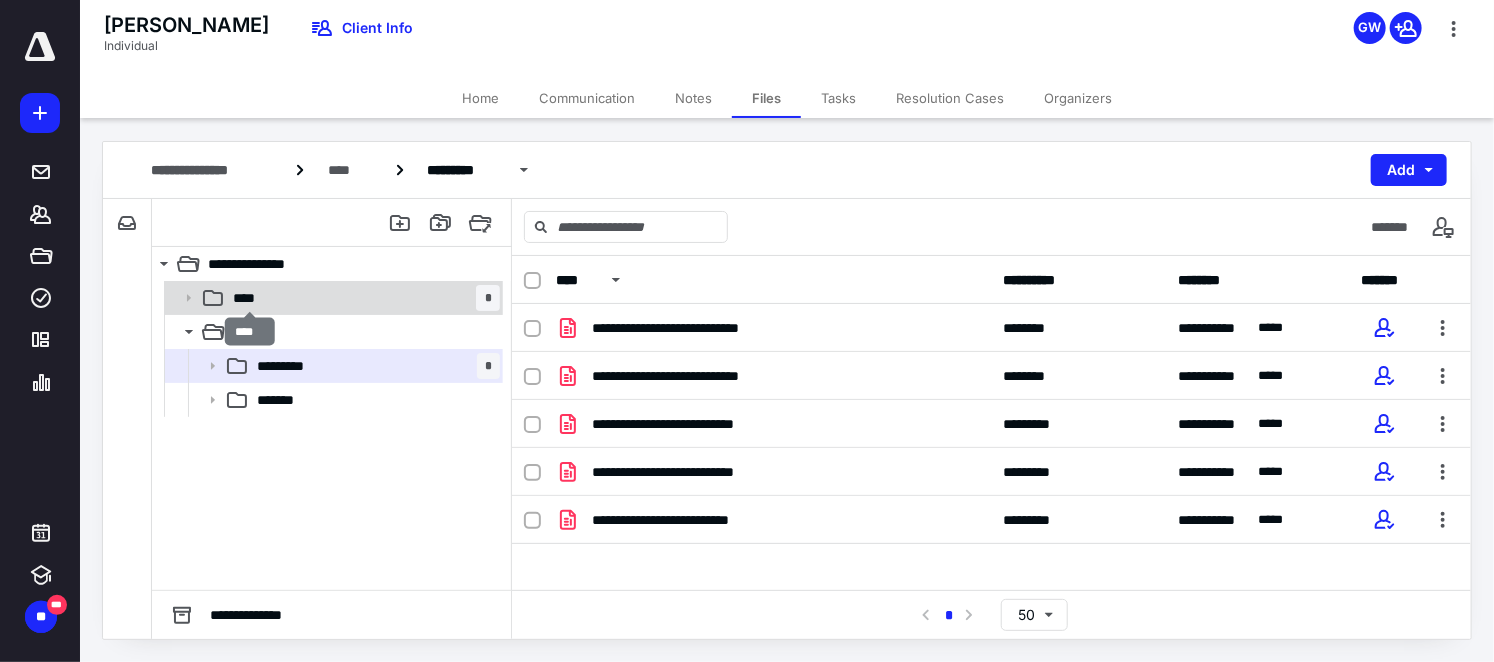 click on "****" at bounding box center [250, 298] 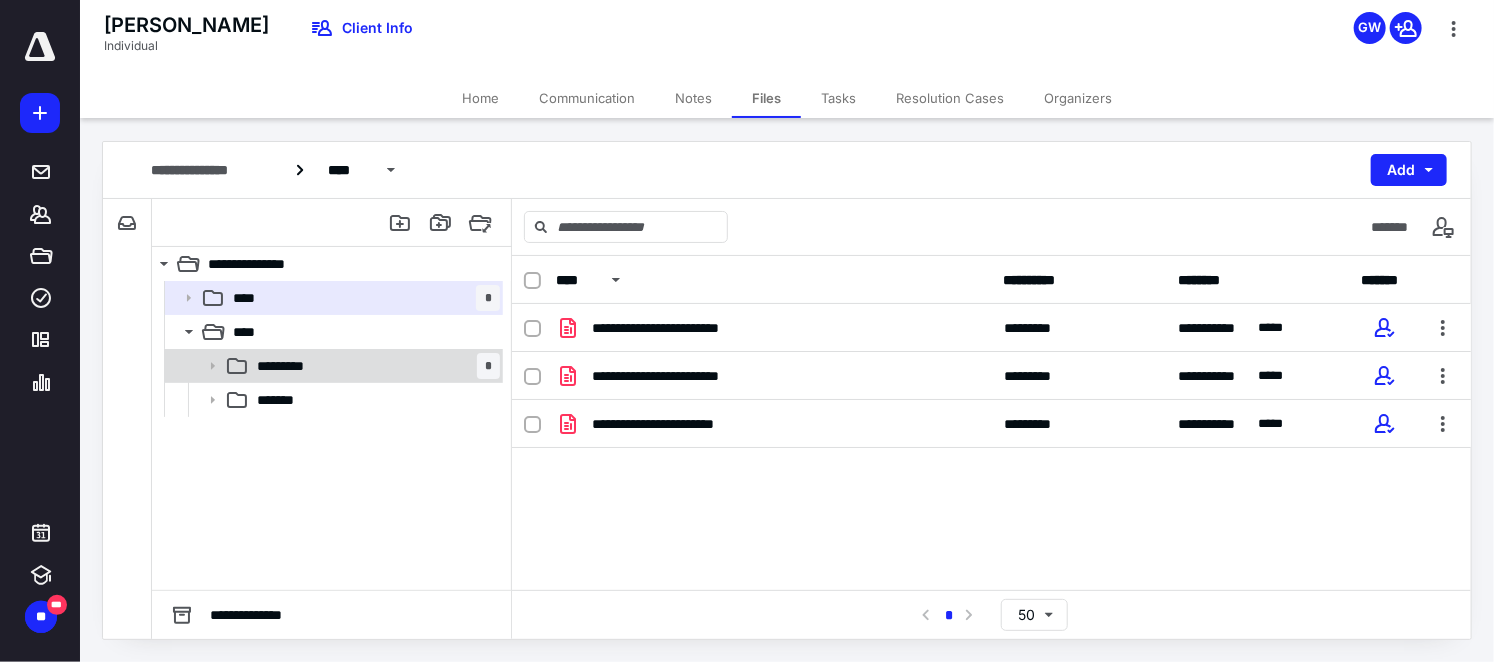 click on "*********" at bounding box center [290, 366] 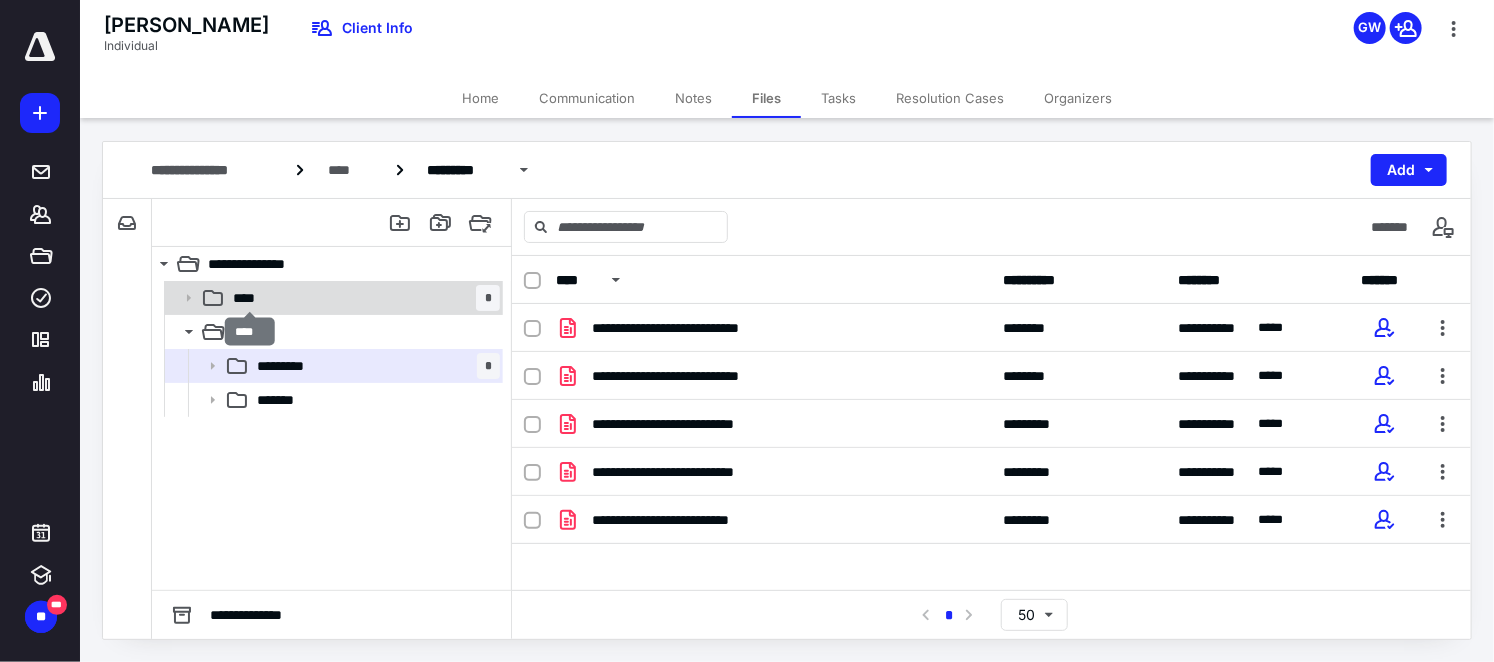 click on "****" at bounding box center (250, 298) 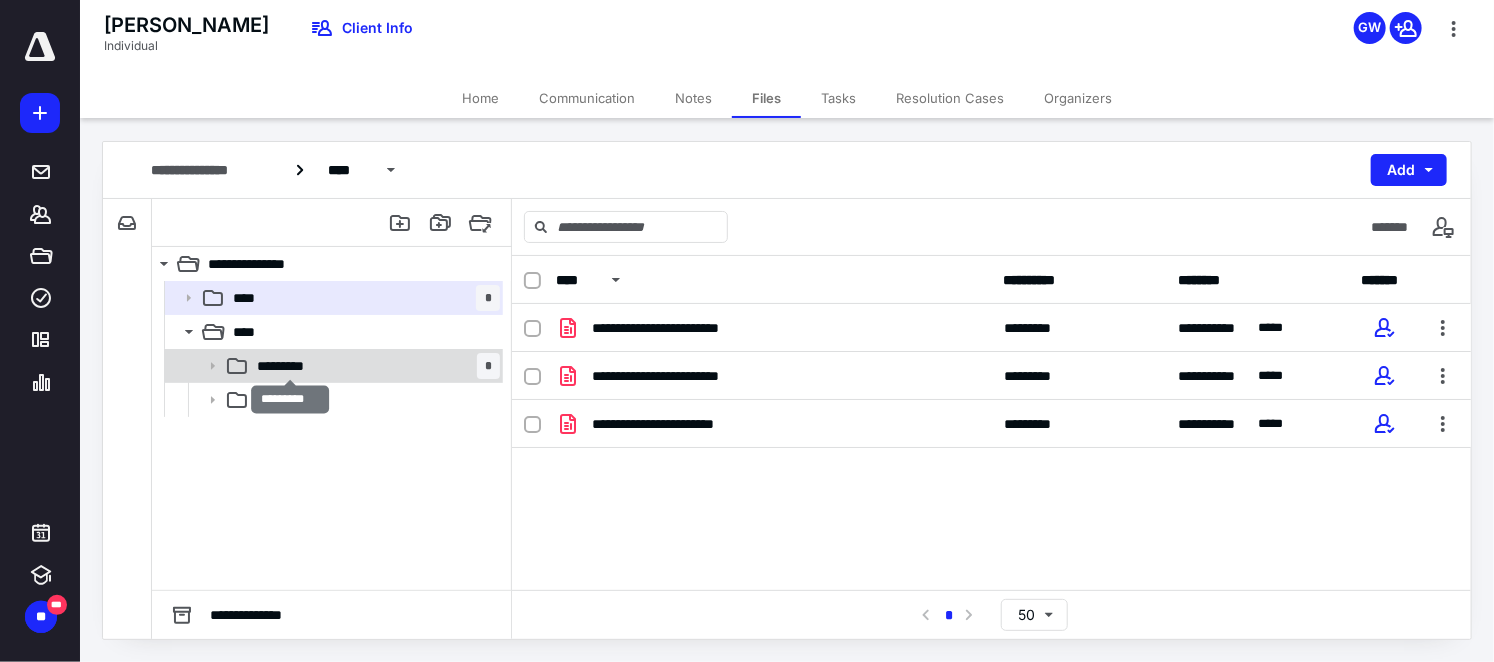 click on "*********" at bounding box center [290, 366] 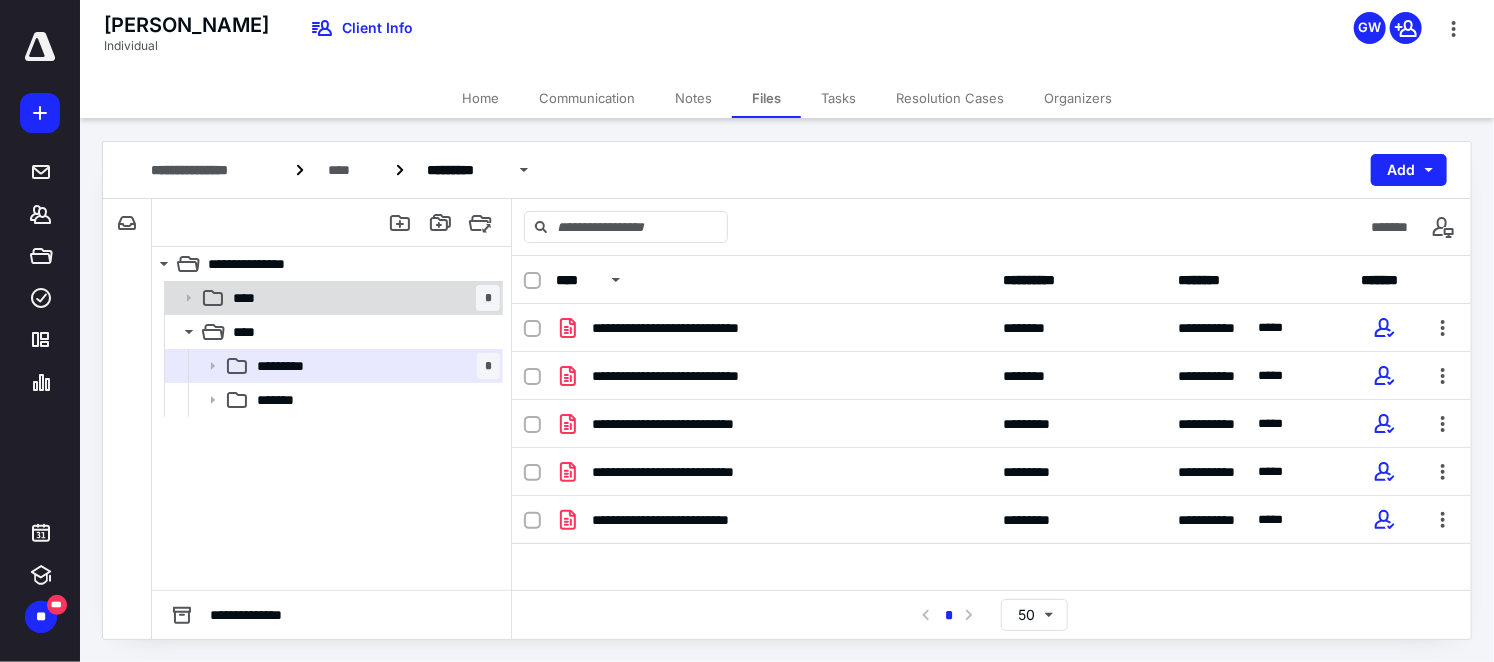 click on "****" at bounding box center (250, 298) 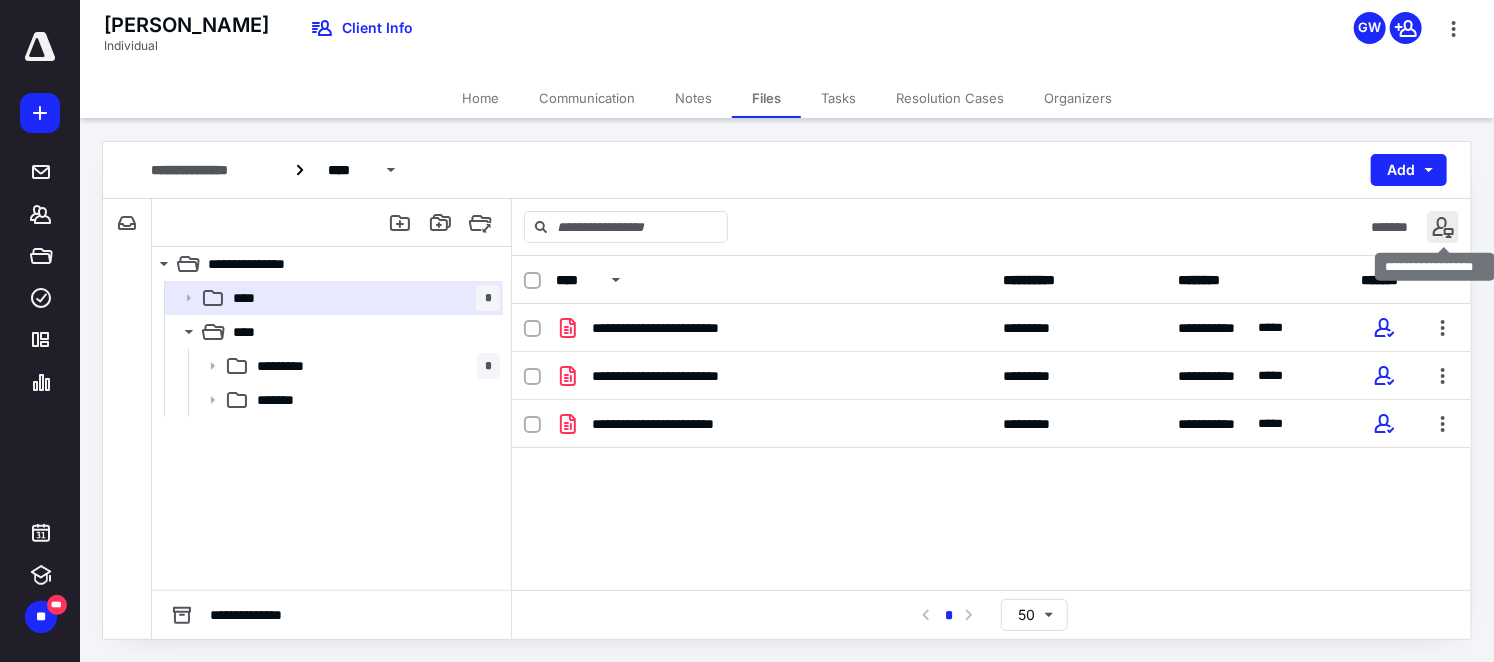 click at bounding box center (1443, 227) 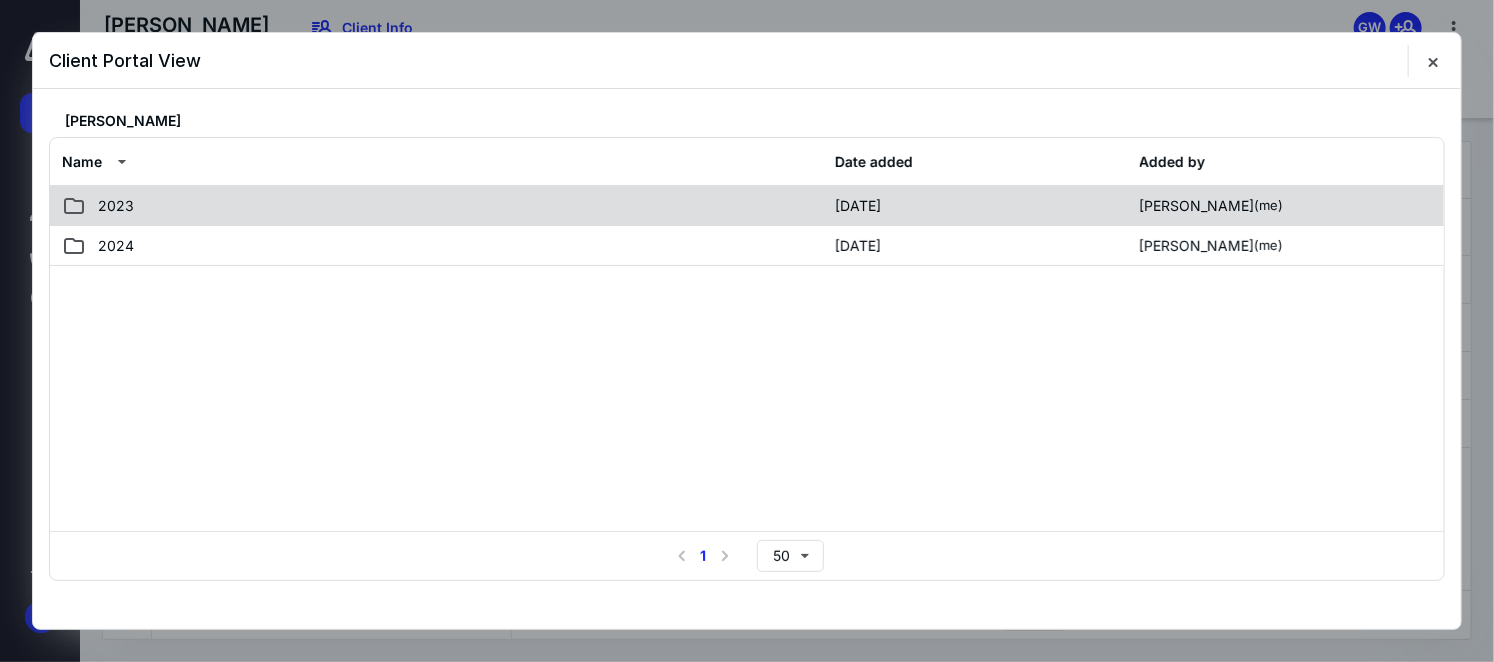 click on "2023" at bounding box center (442, 206) 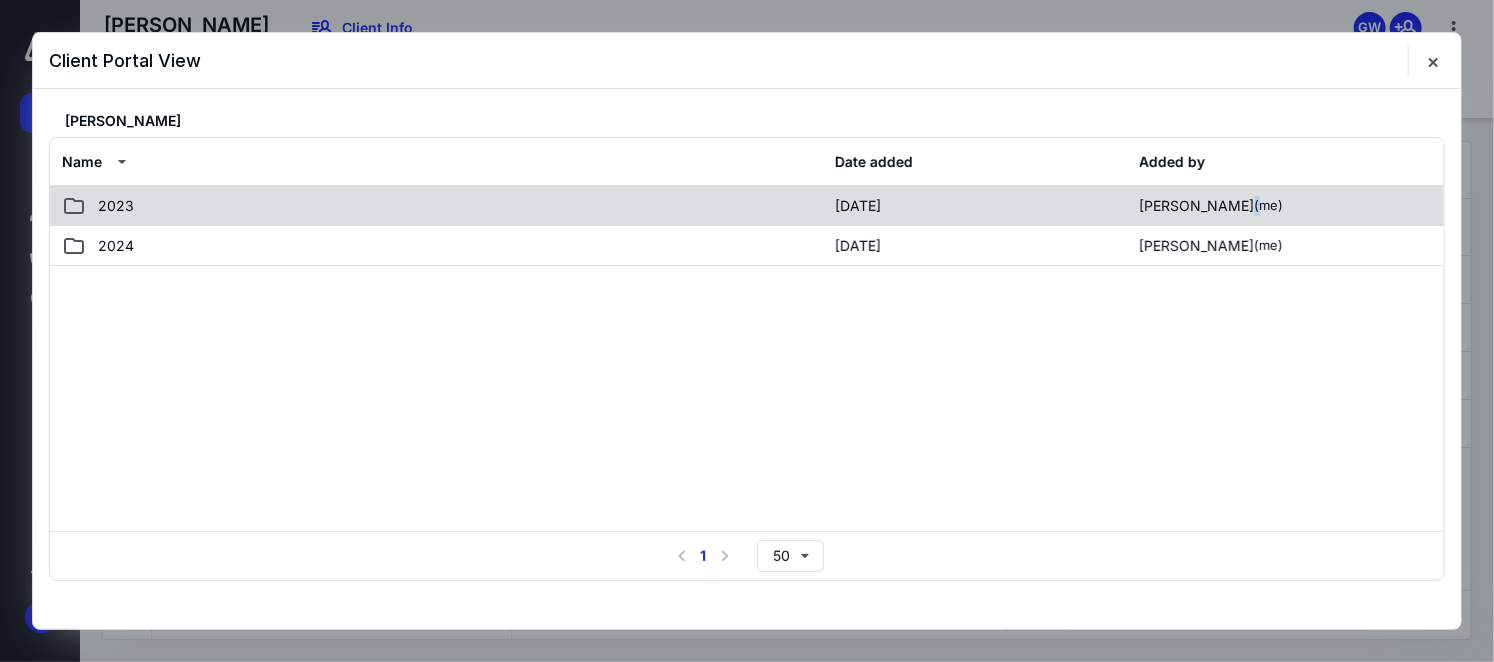 click on "2023" at bounding box center (442, 206) 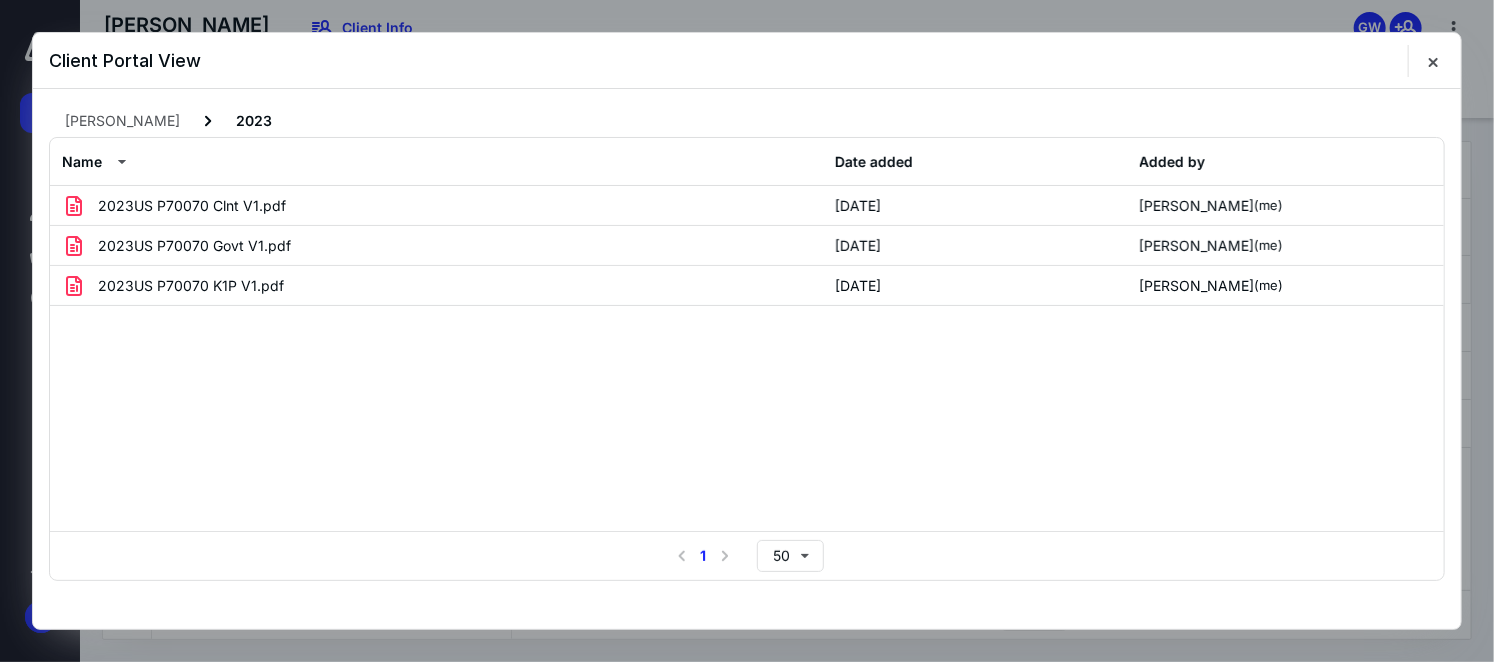click 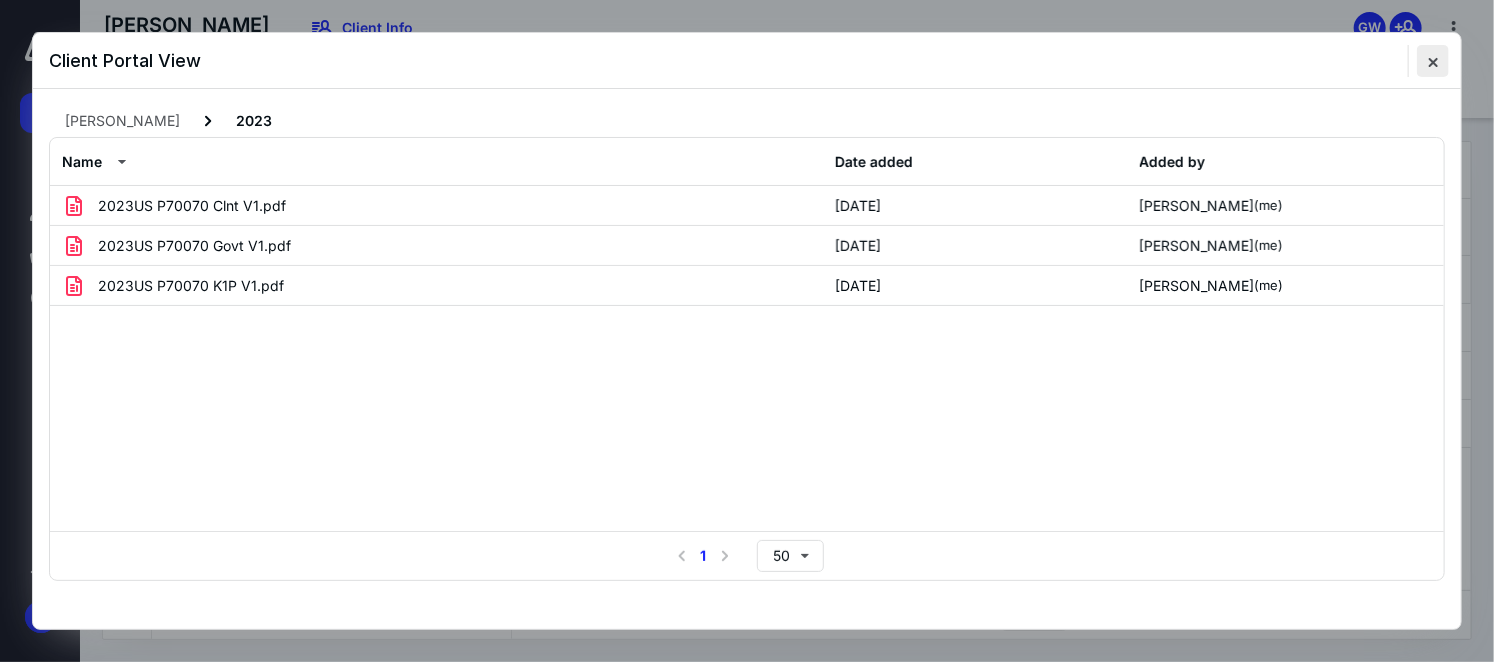 click at bounding box center (1433, 61) 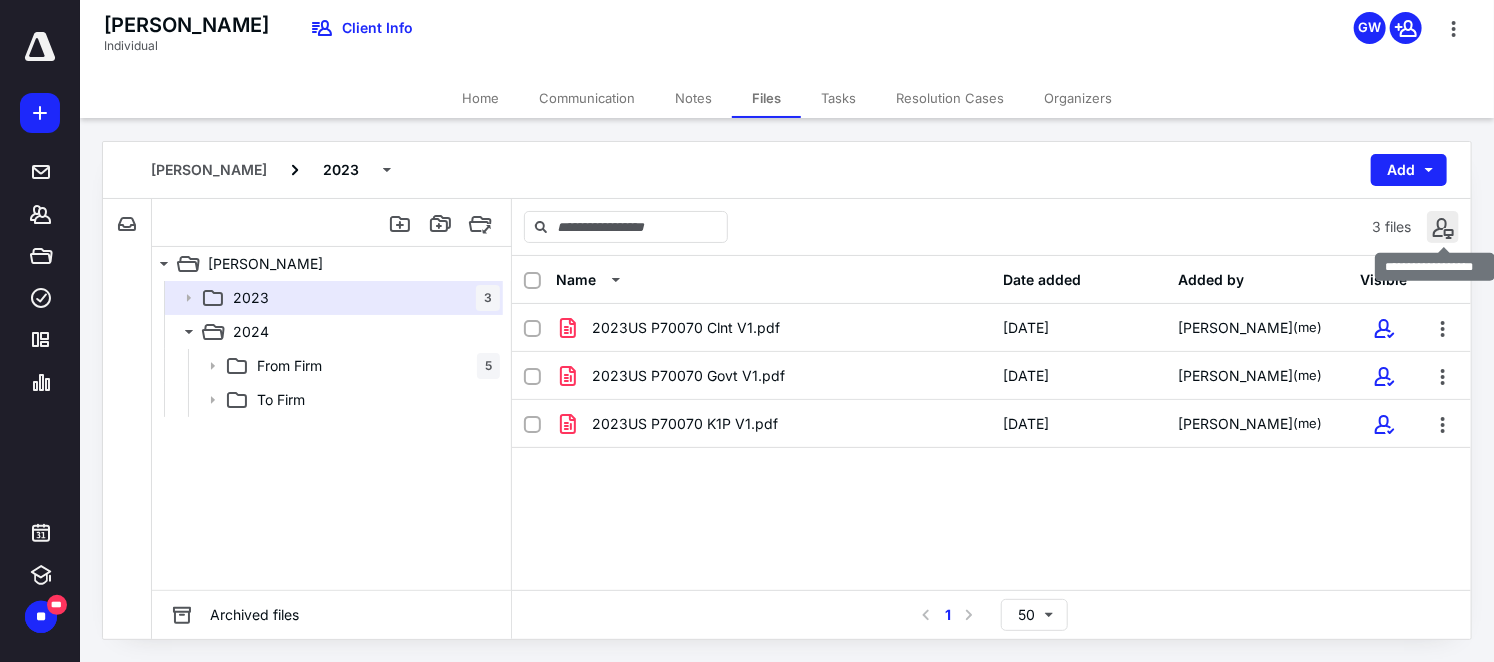 click at bounding box center [1443, 227] 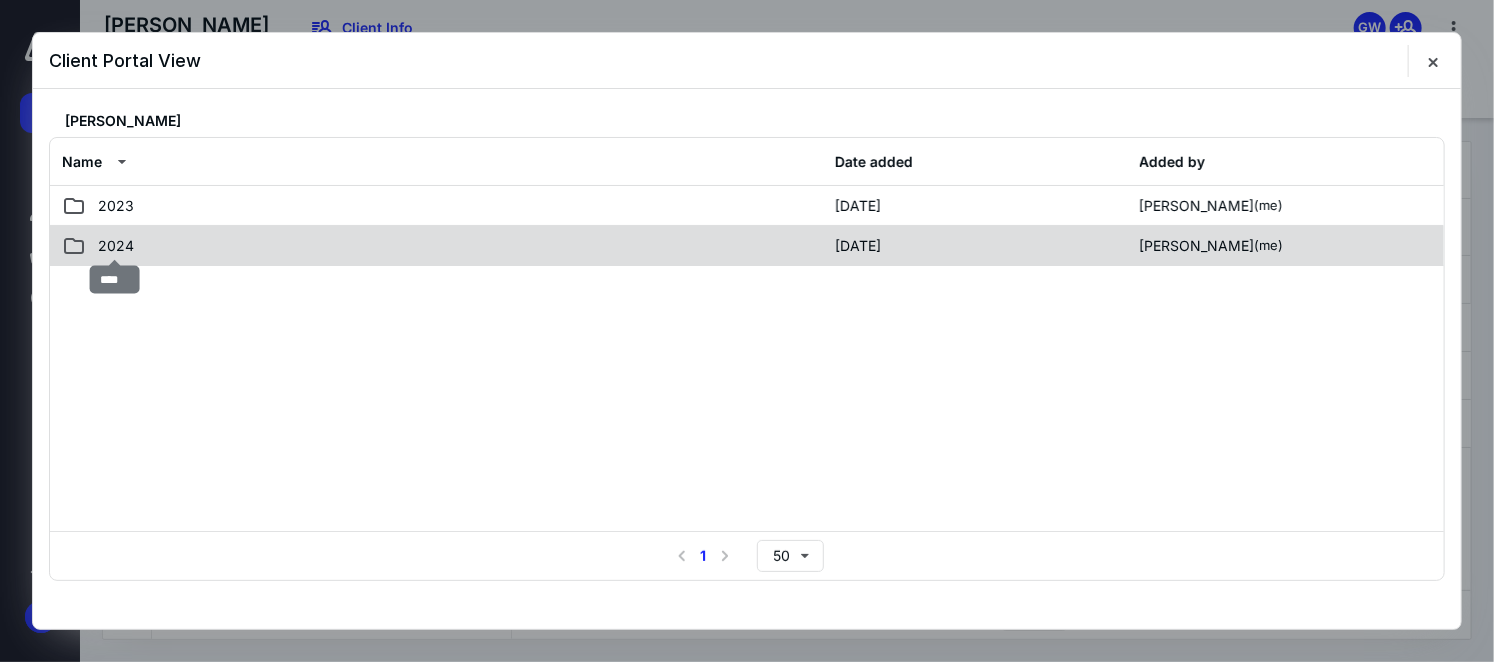 click on "2024" at bounding box center (116, 246) 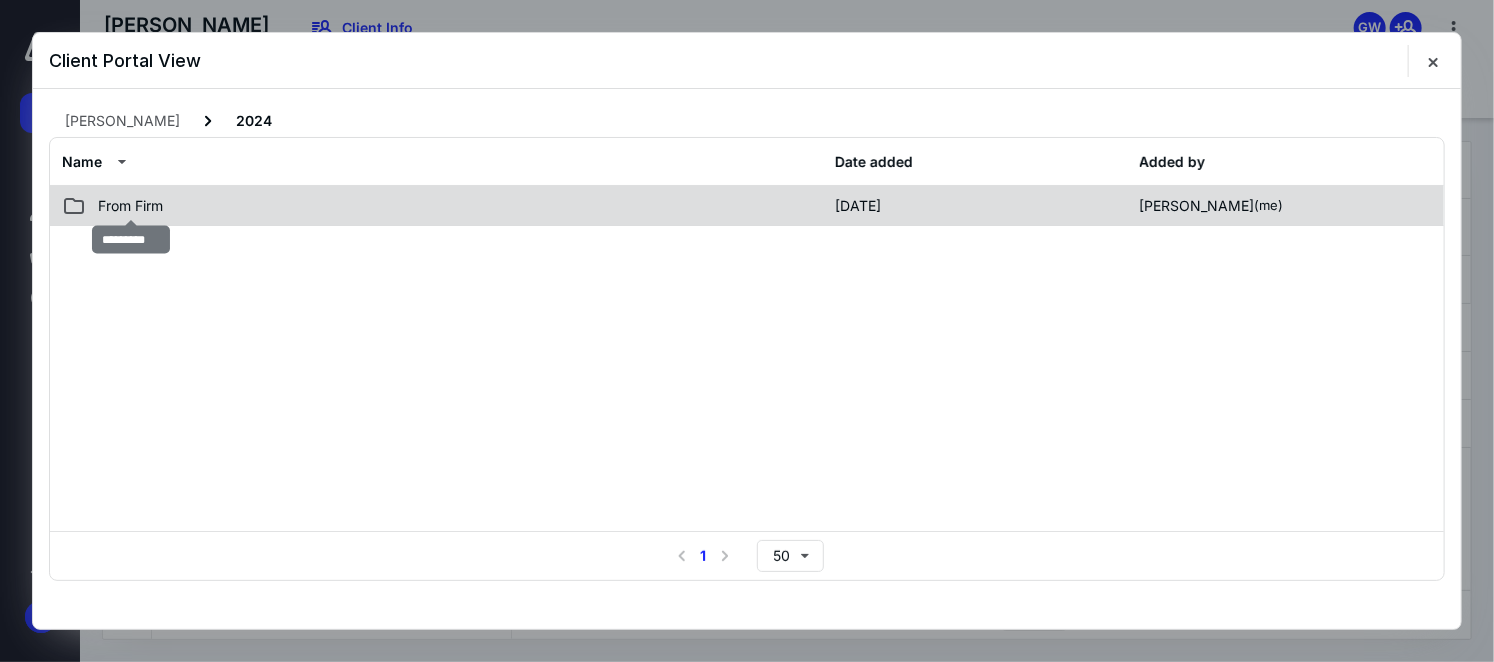 click on "From Firm" at bounding box center (130, 206) 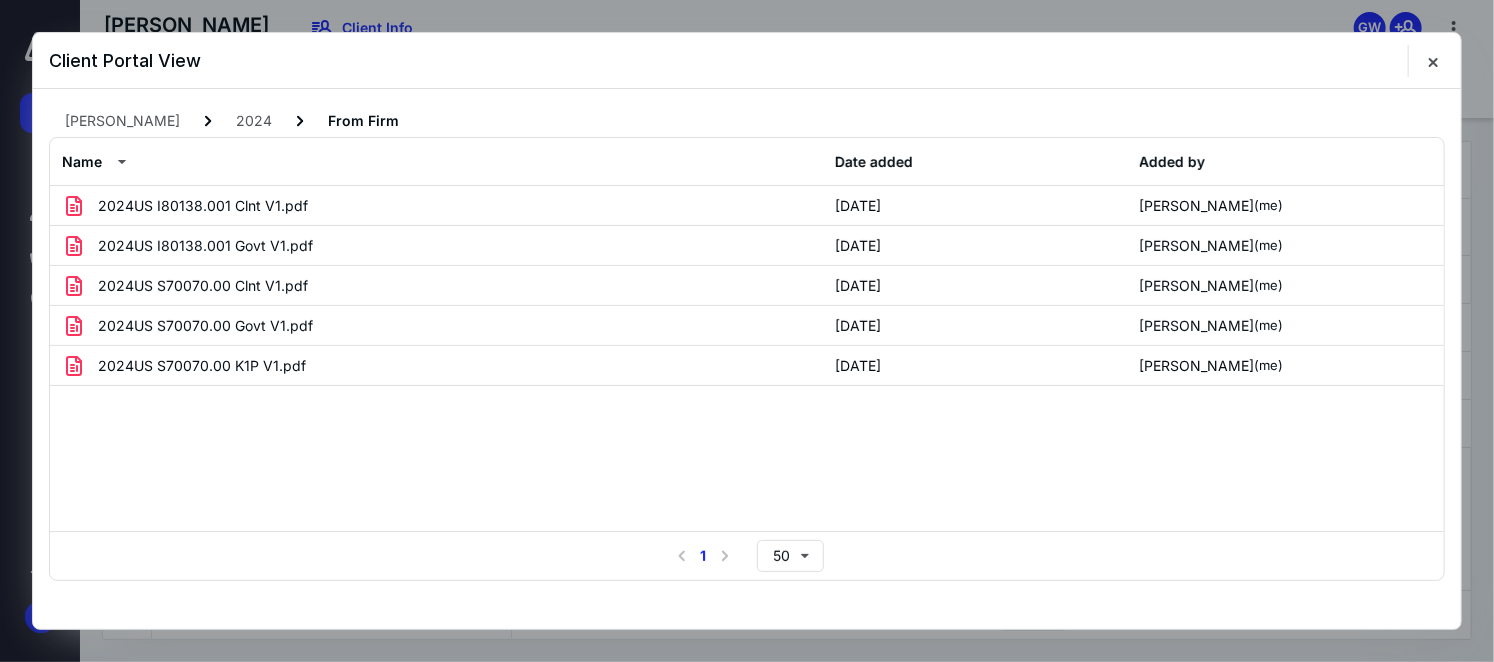 click 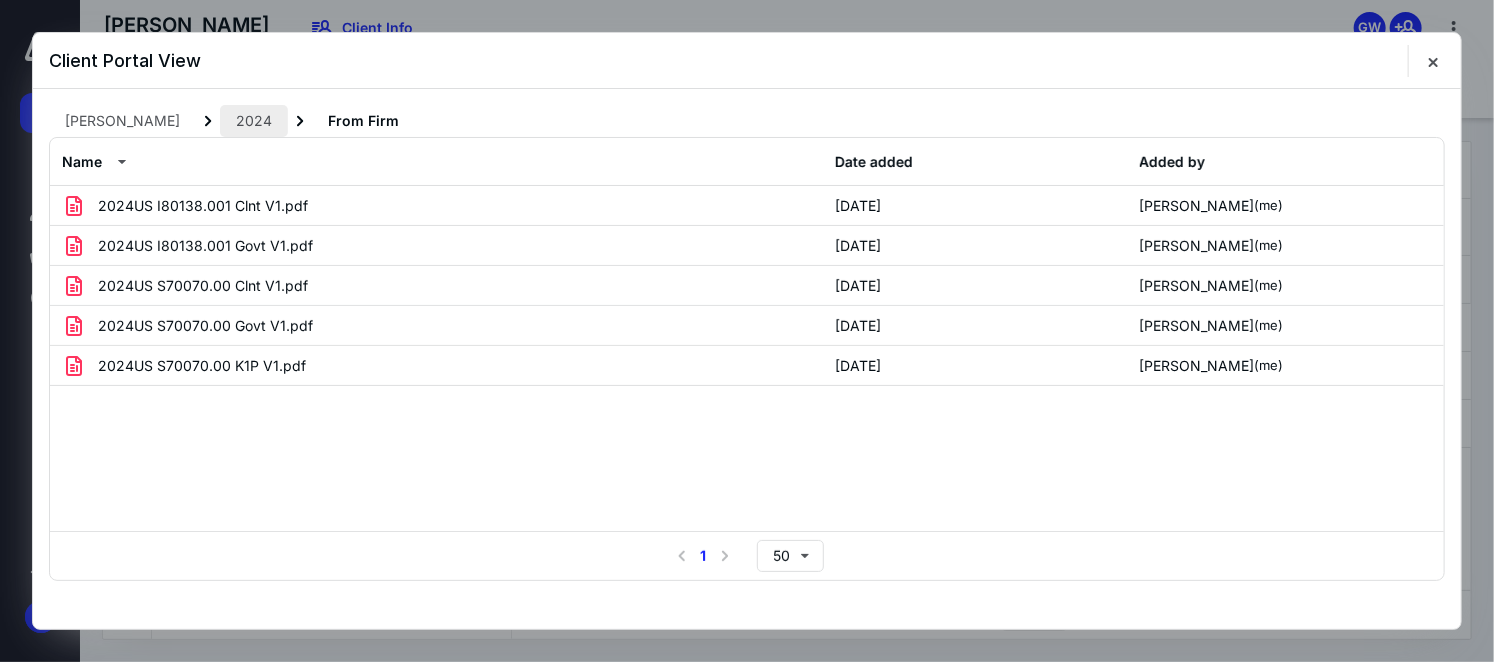 click on "2024" at bounding box center [254, 121] 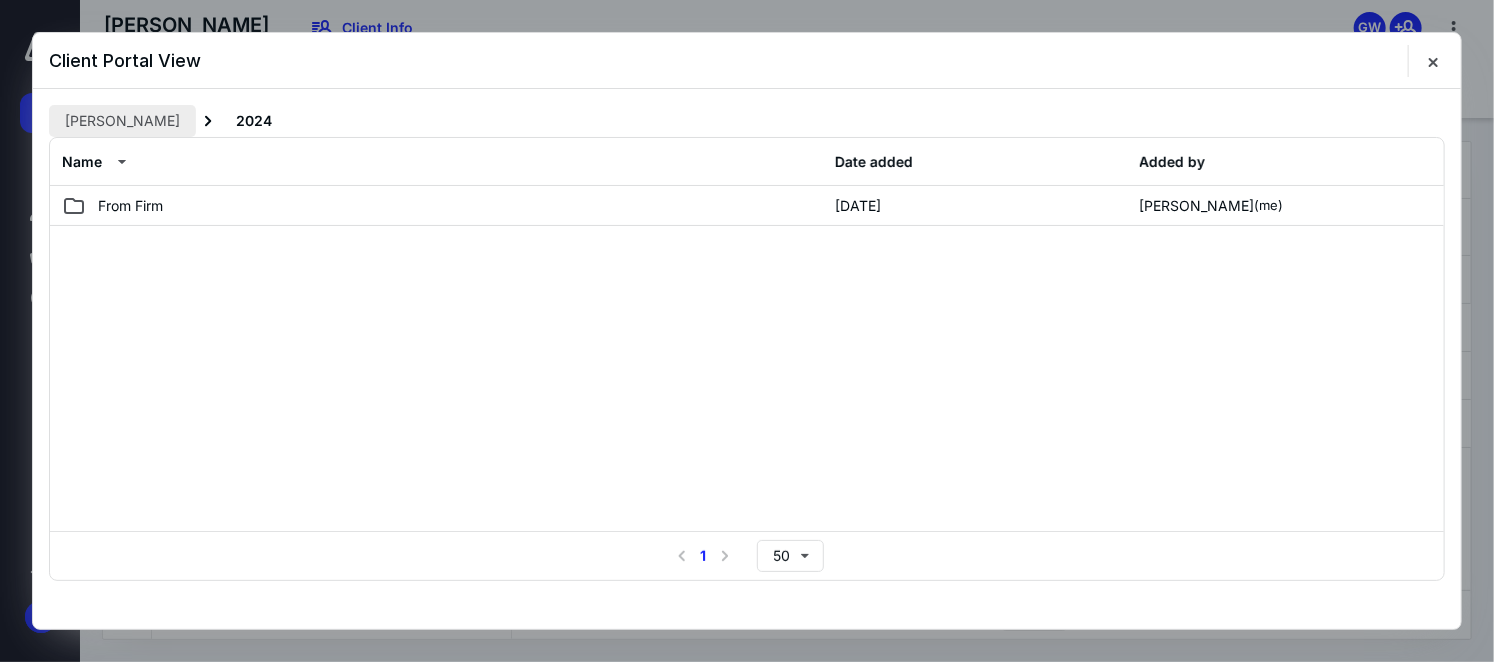 click on "[PERSON_NAME]" at bounding box center [122, 121] 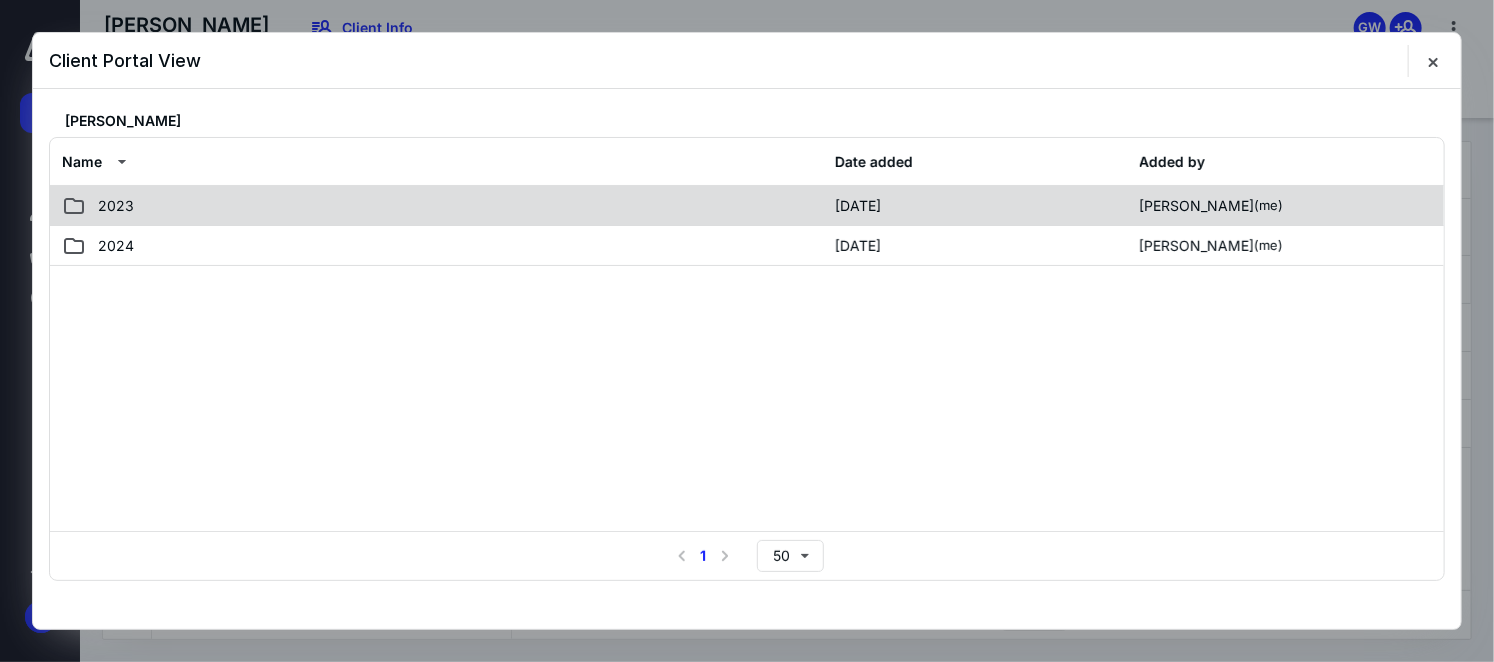 click on "2023" at bounding box center [116, 206] 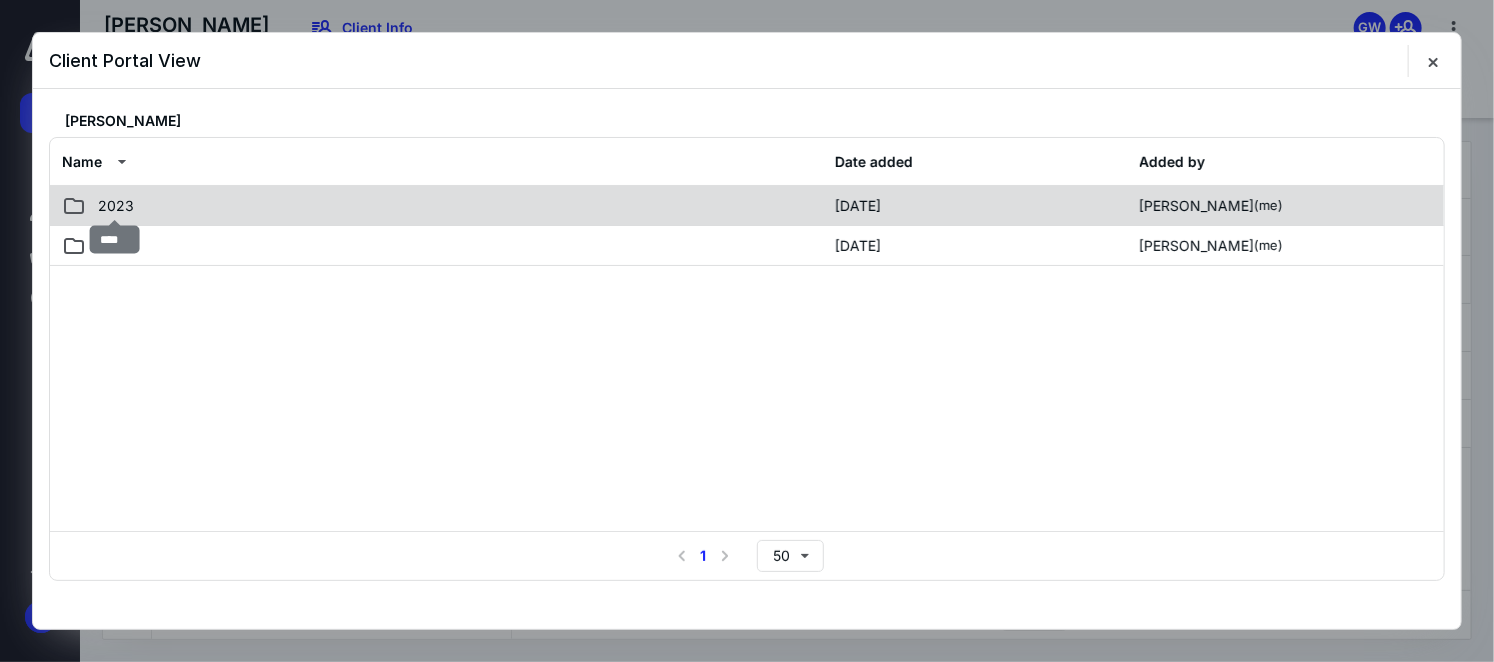 click on "2023" at bounding box center [116, 206] 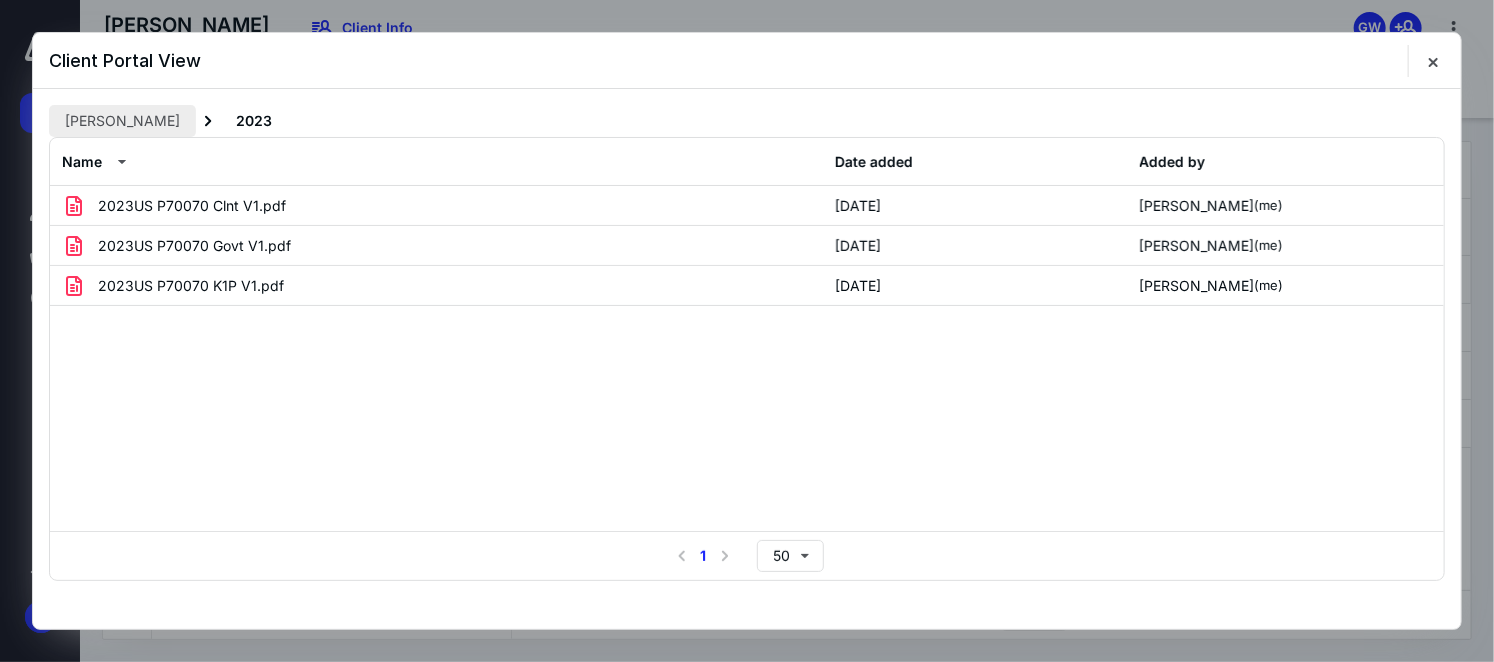 click on "[PERSON_NAME]" at bounding box center [122, 121] 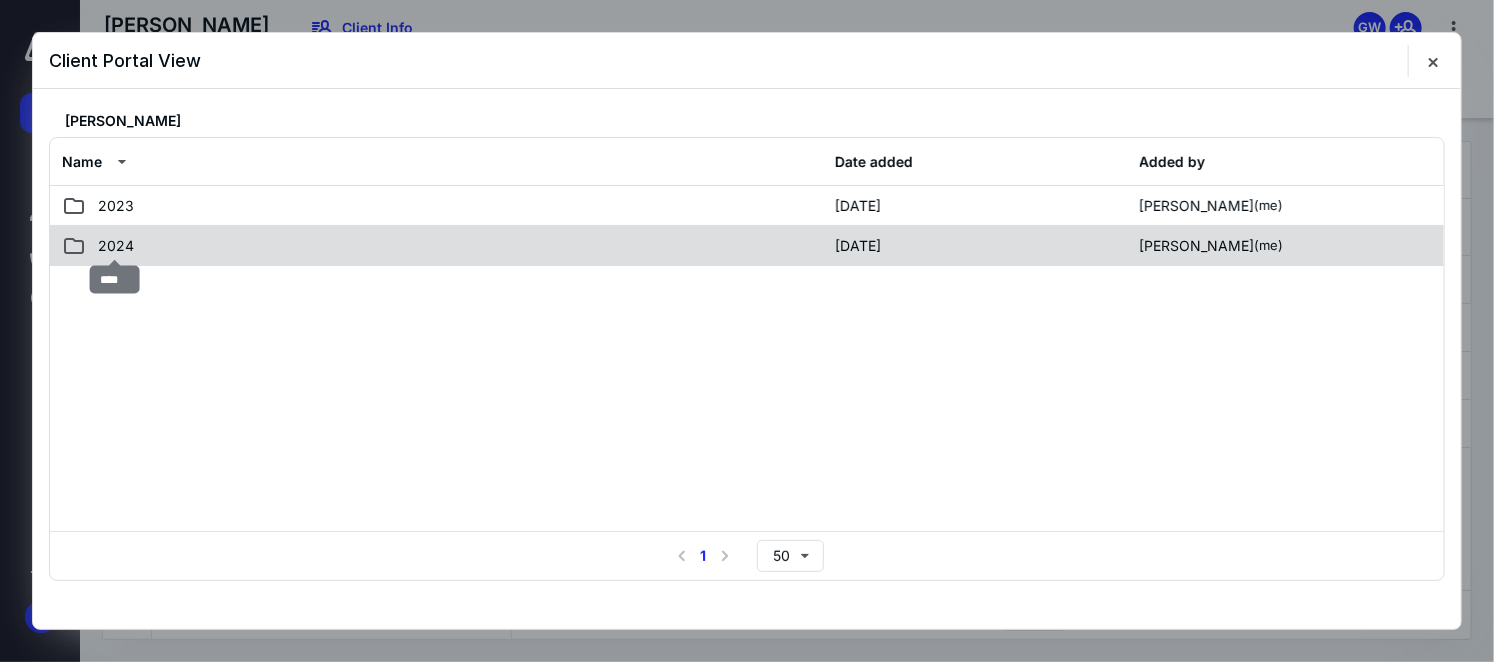 click on "2024" at bounding box center [116, 246] 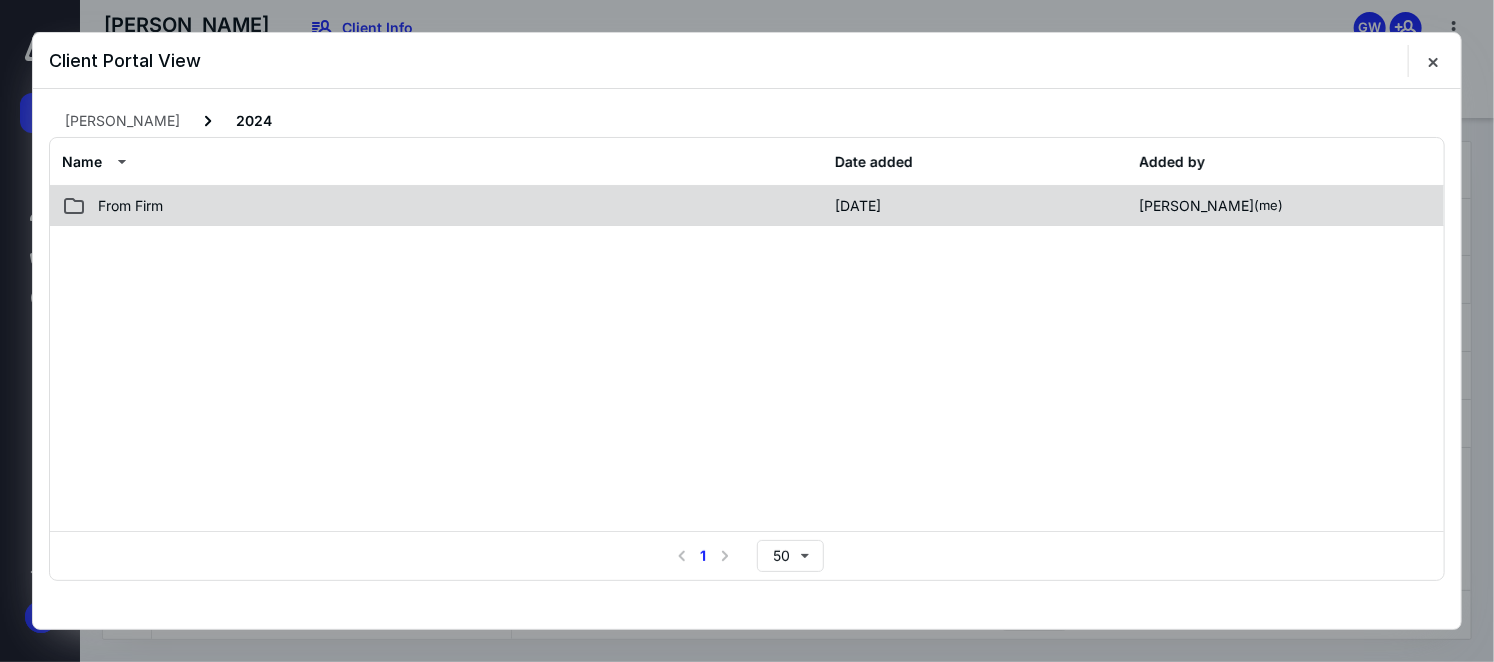 click on "From Firm" at bounding box center (130, 206) 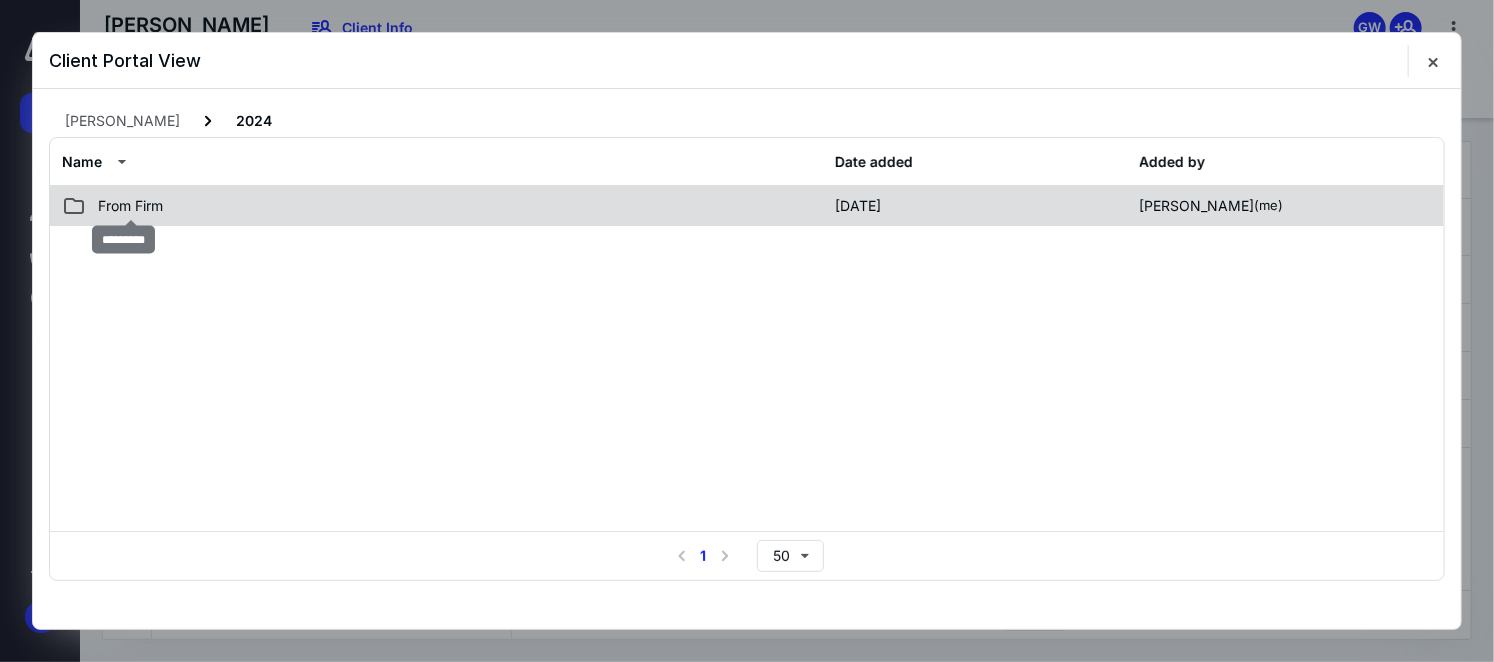 click on "From Firm" at bounding box center [130, 206] 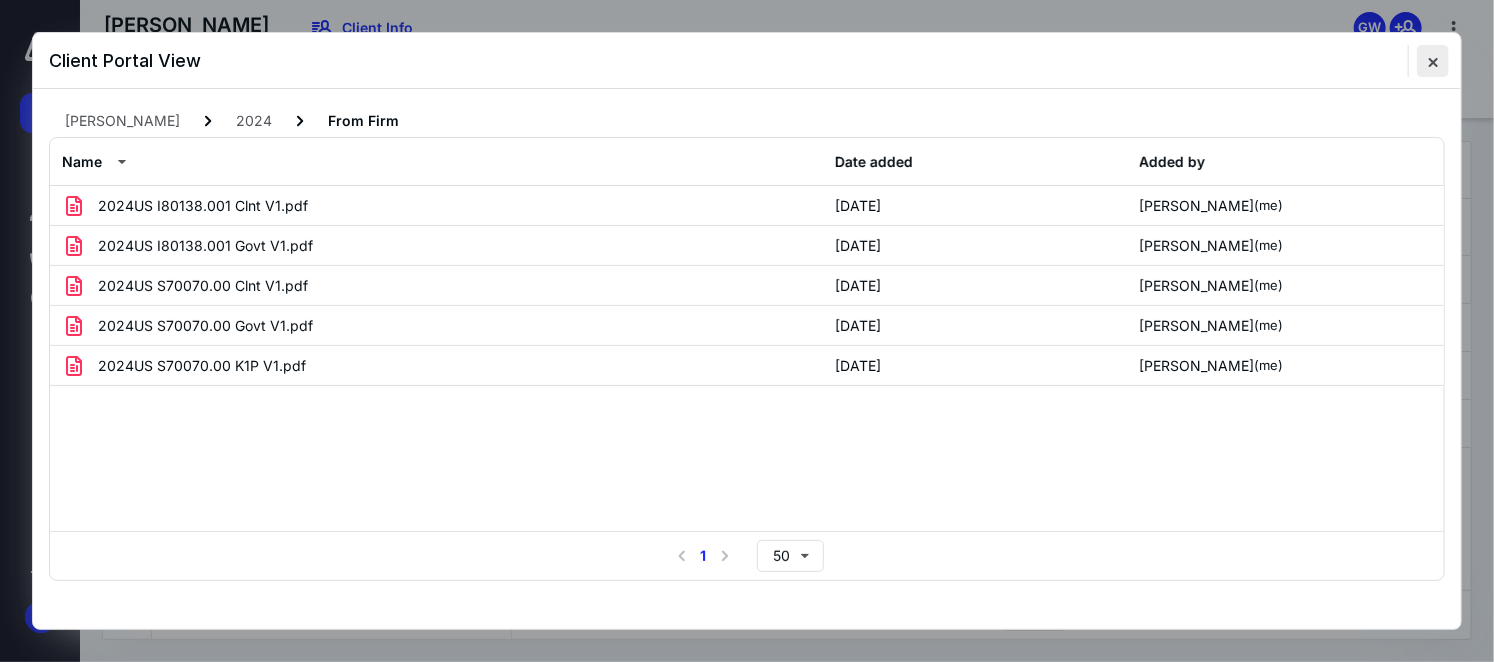 click at bounding box center (1433, 61) 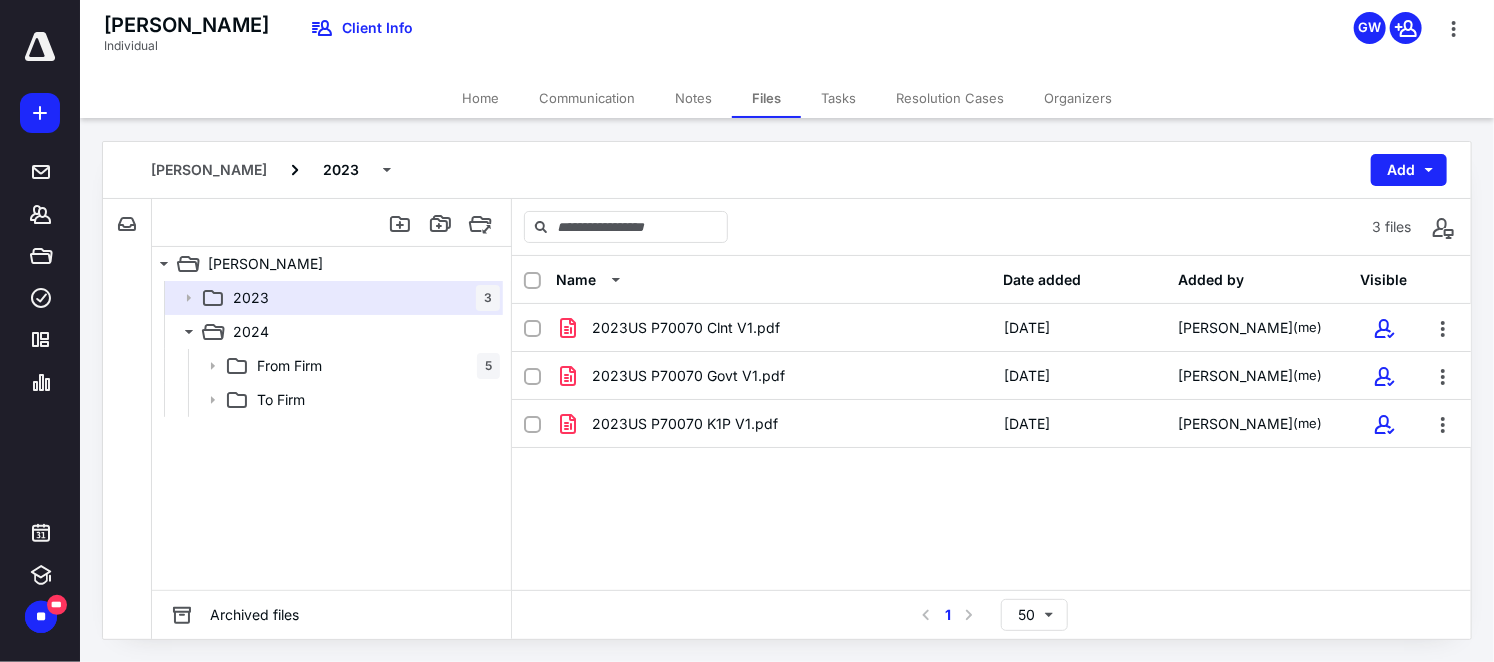 click on "Home" at bounding box center [480, 98] 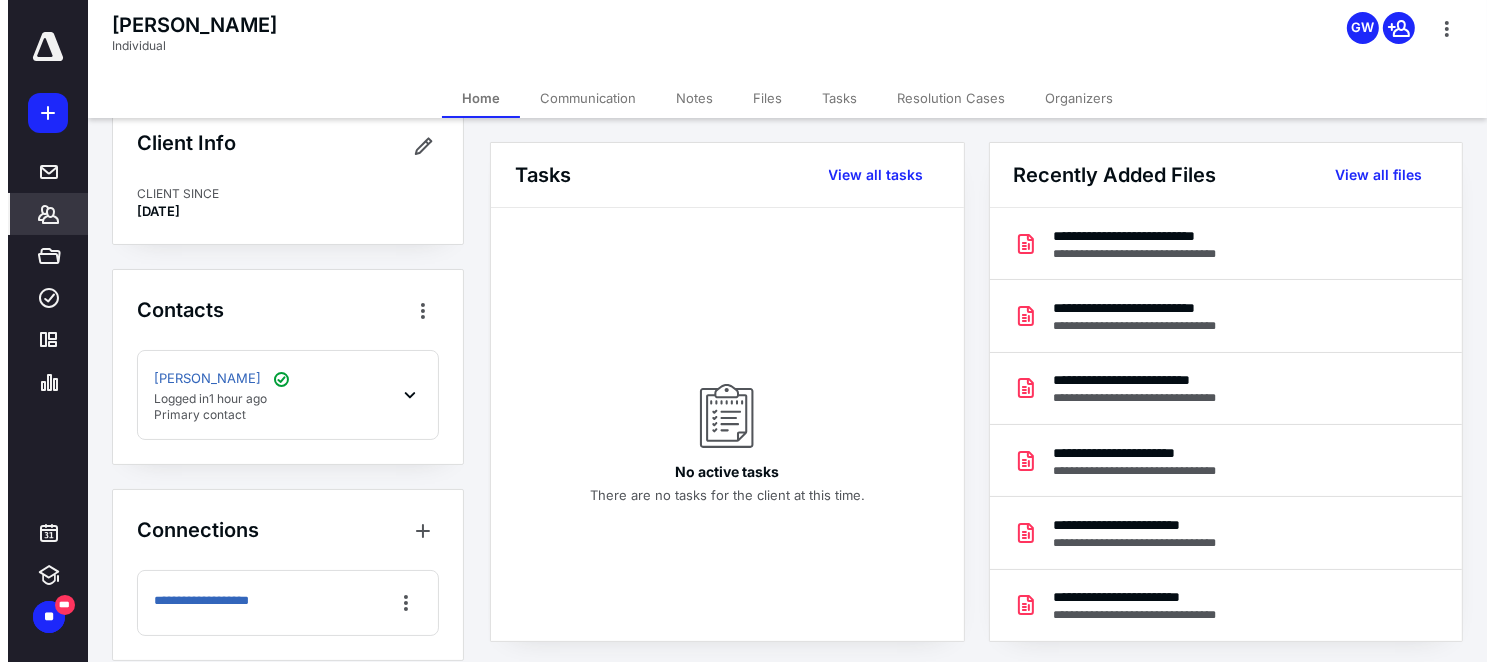 scroll, scrollTop: 58, scrollLeft: 0, axis: vertical 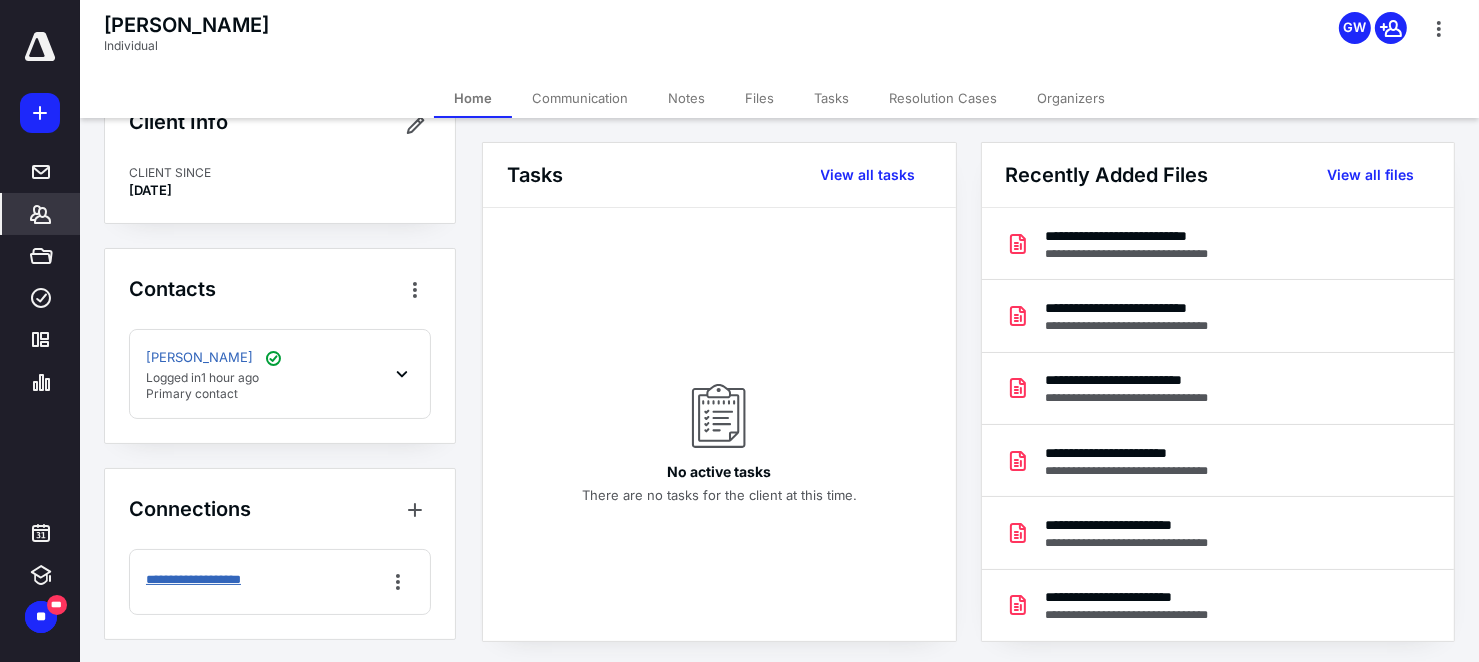click on "**********" at bounding box center [212, 580] 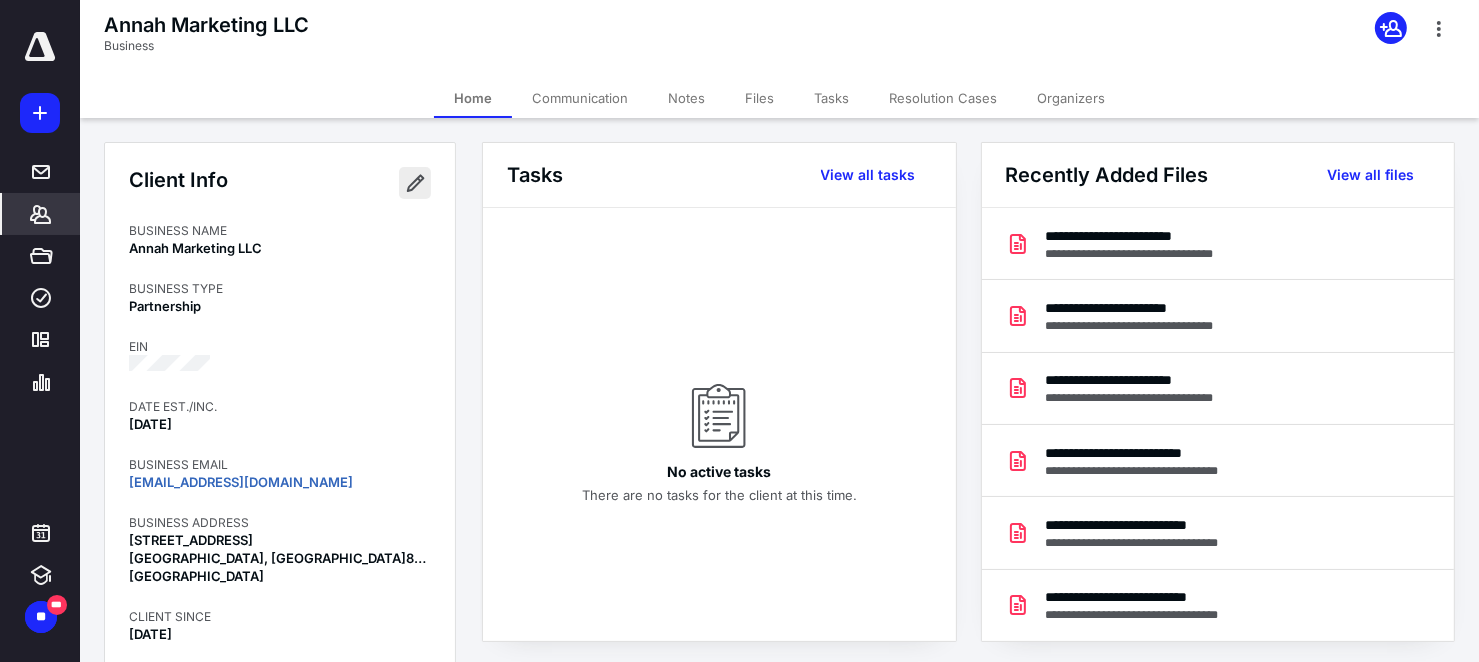 click at bounding box center (415, 183) 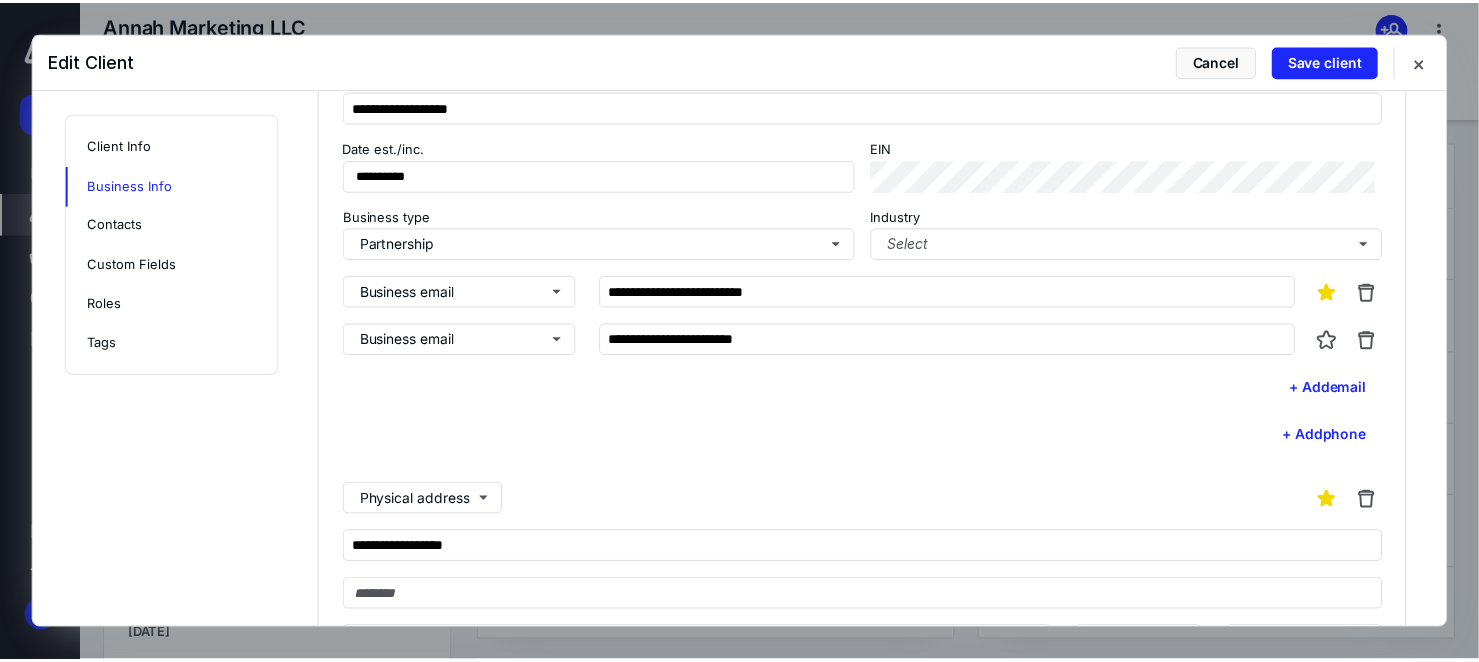 scroll, scrollTop: 700, scrollLeft: 0, axis: vertical 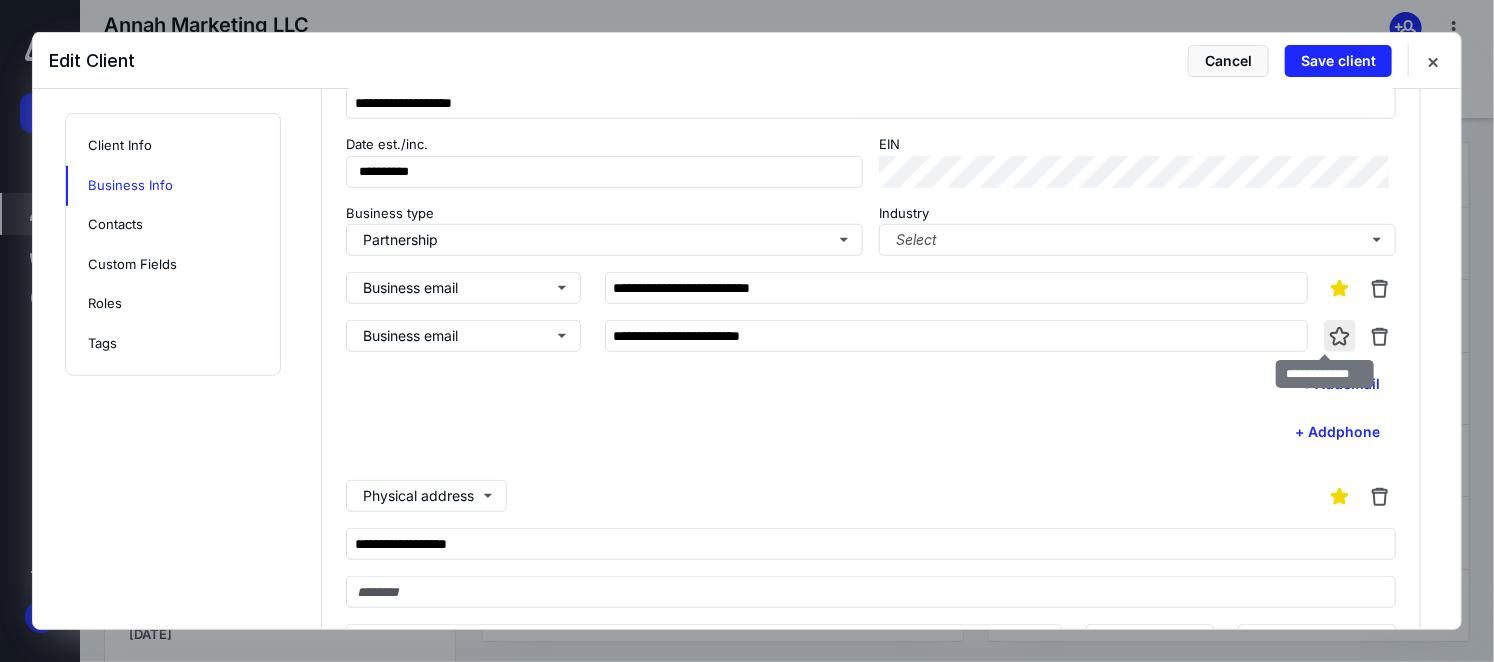 click at bounding box center (1340, 336) 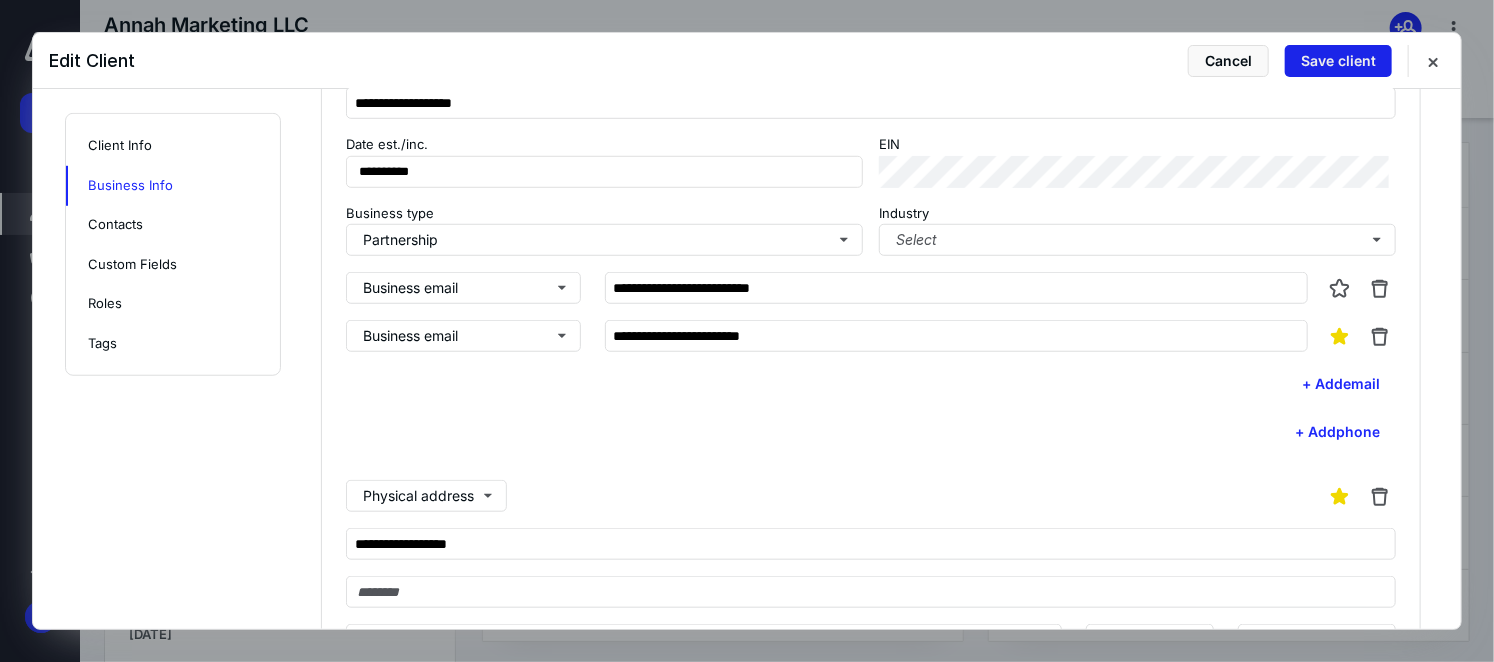 click on "Save client" at bounding box center [1338, 61] 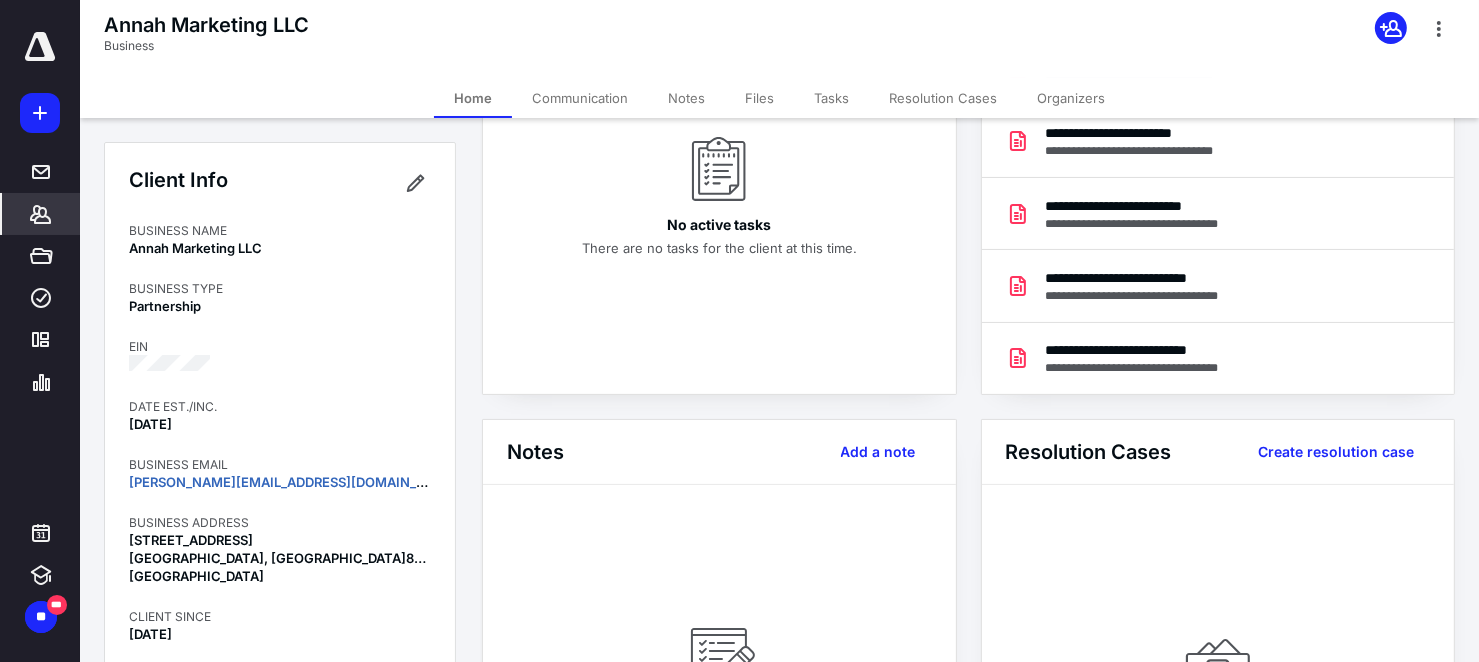 scroll, scrollTop: 0, scrollLeft: 0, axis: both 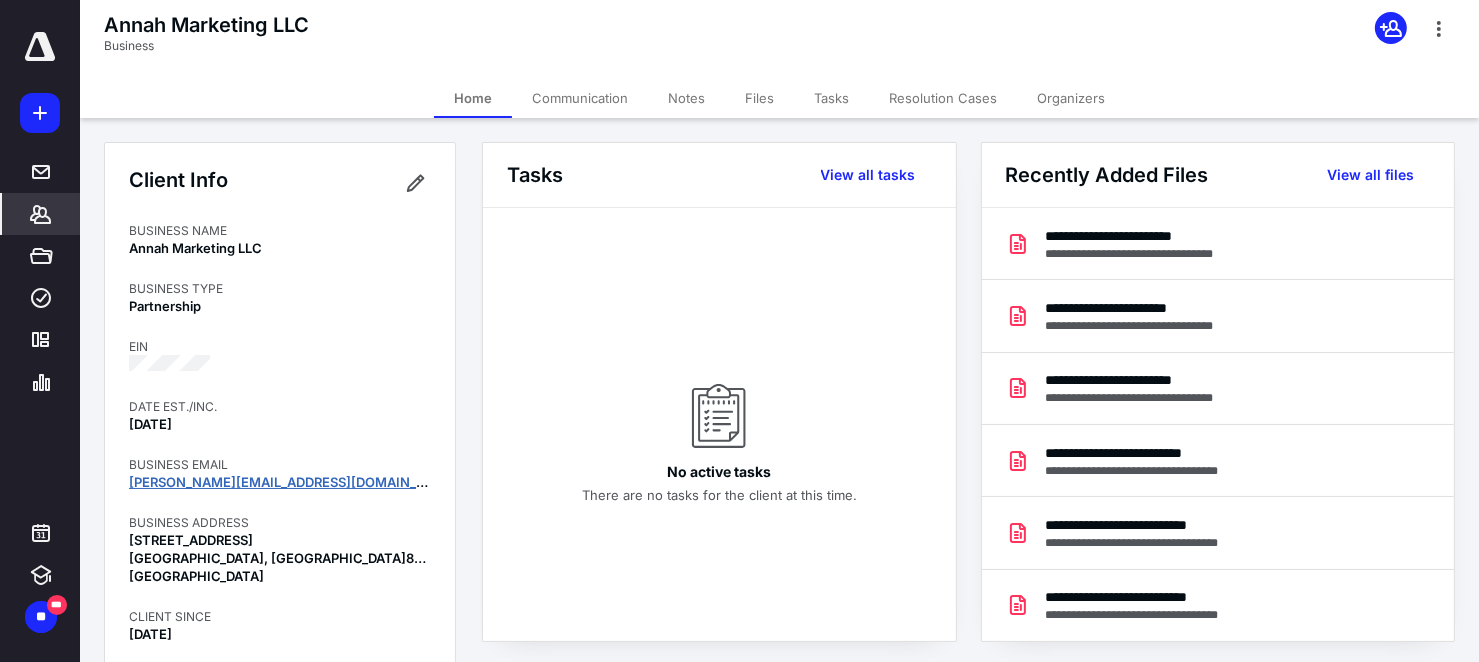 click on "[PERSON_NAME][EMAIL_ADDRESS][DOMAIN_NAME]" at bounding box center (294, 482) 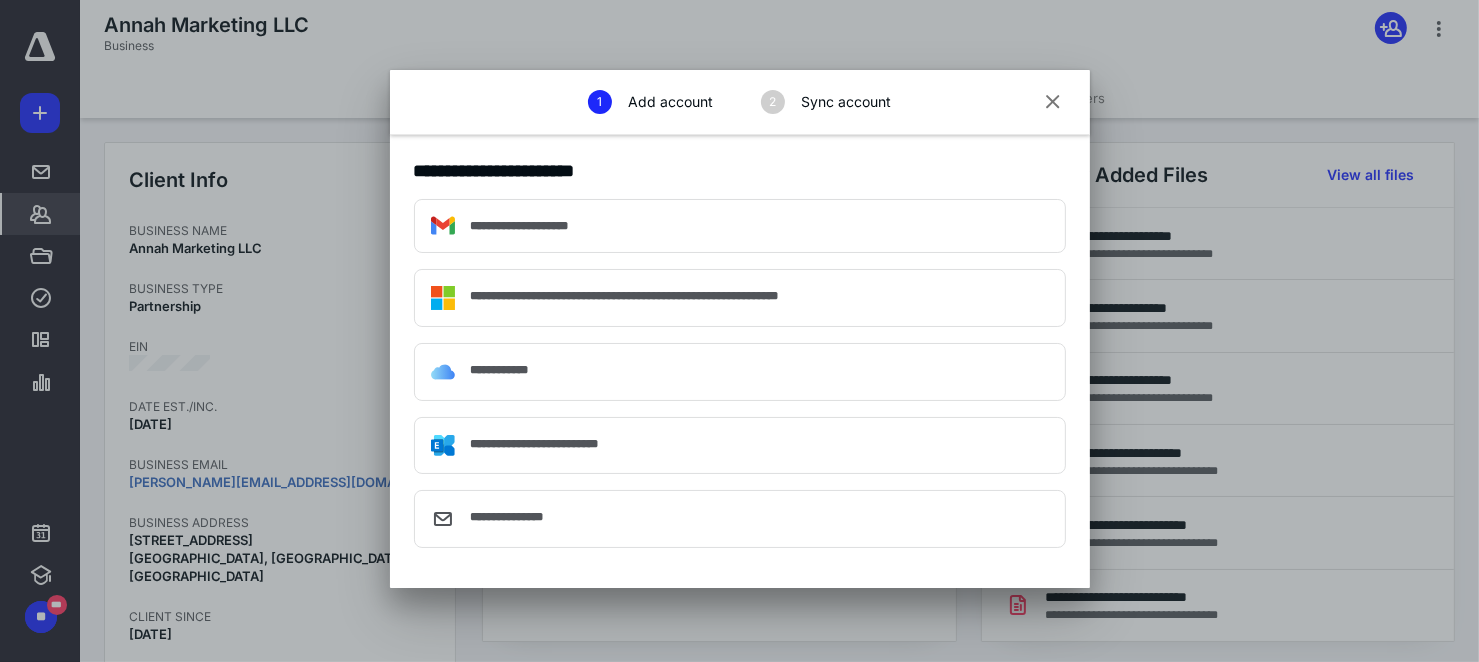 click at bounding box center [1054, 103] 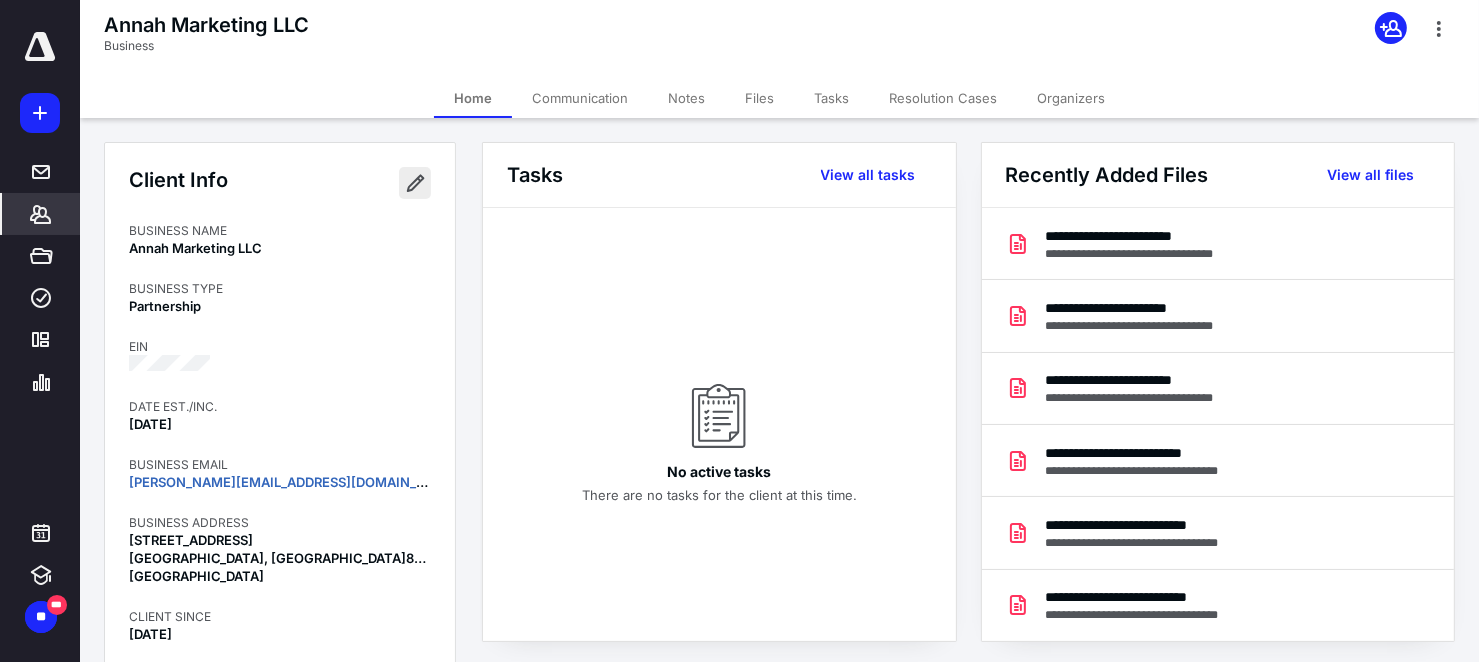 click at bounding box center (415, 183) 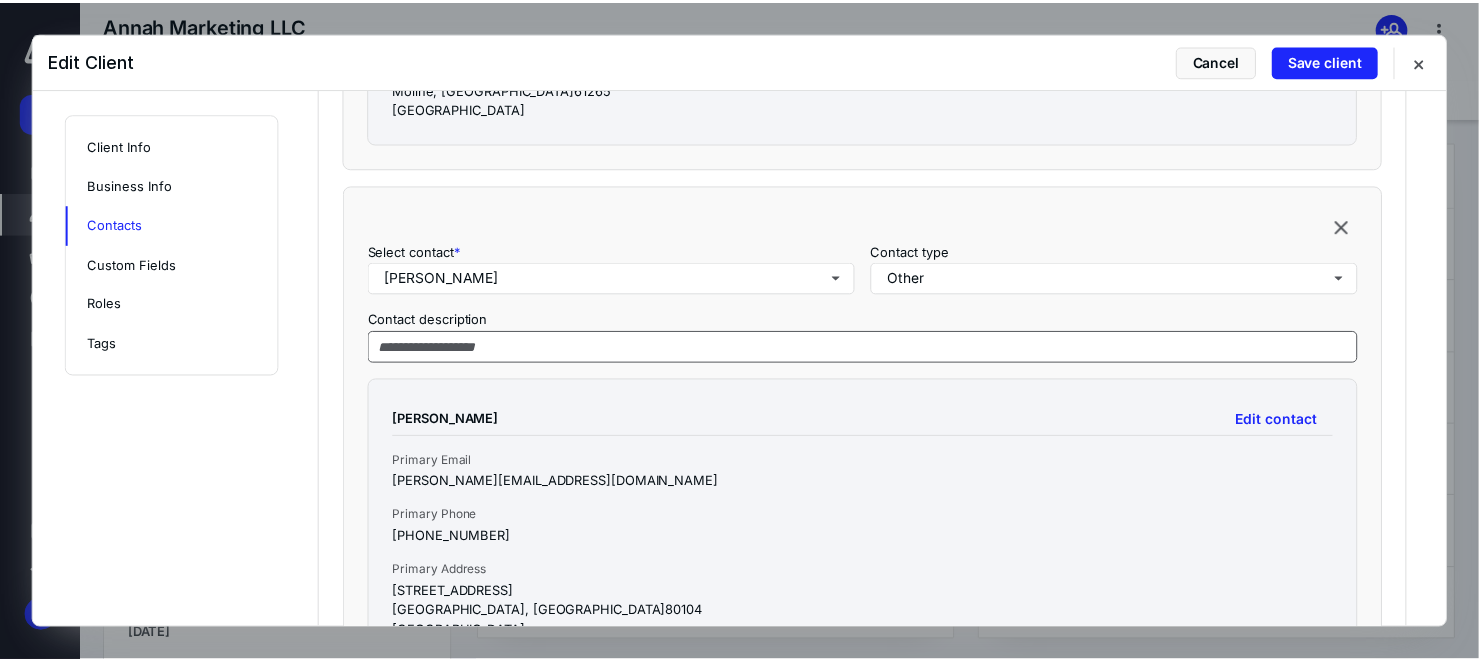 scroll, scrollTop: 1900, scrollLeft: 0, axis: vertical 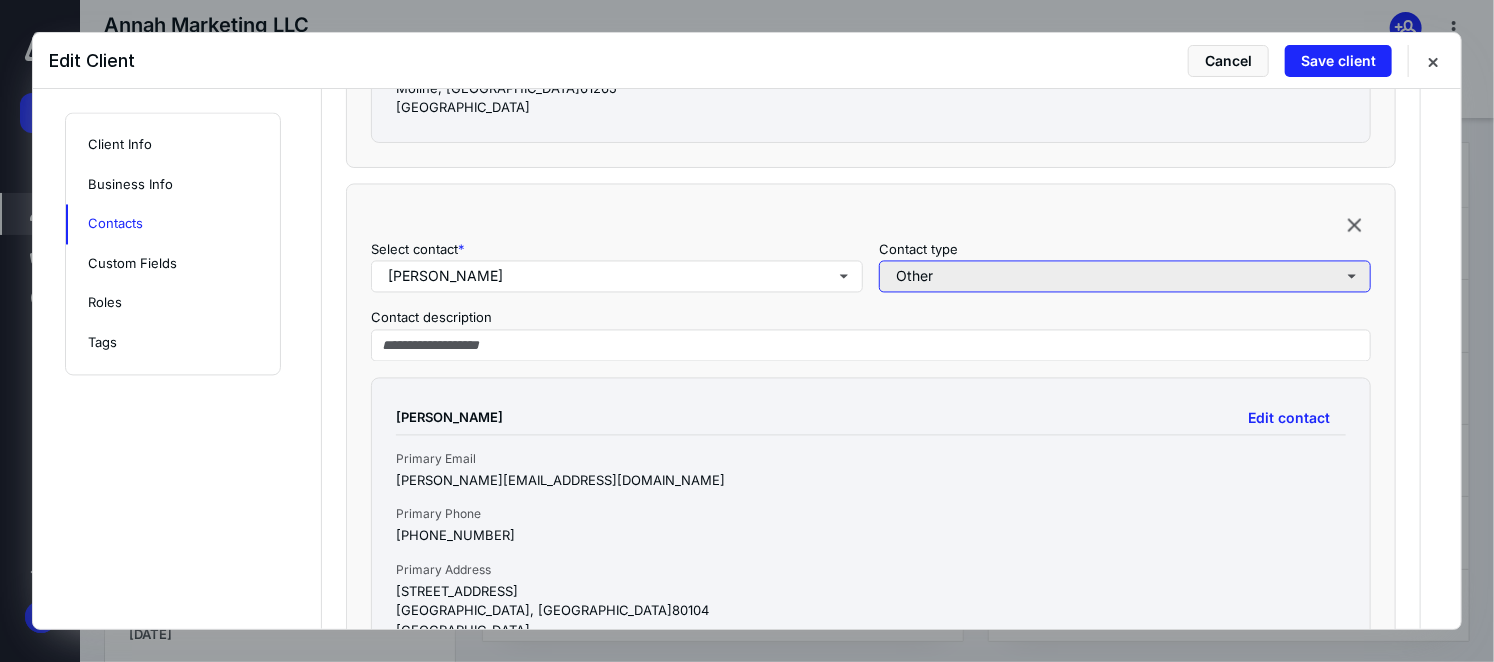 click on "Other" at bounding box center [1125, 277] 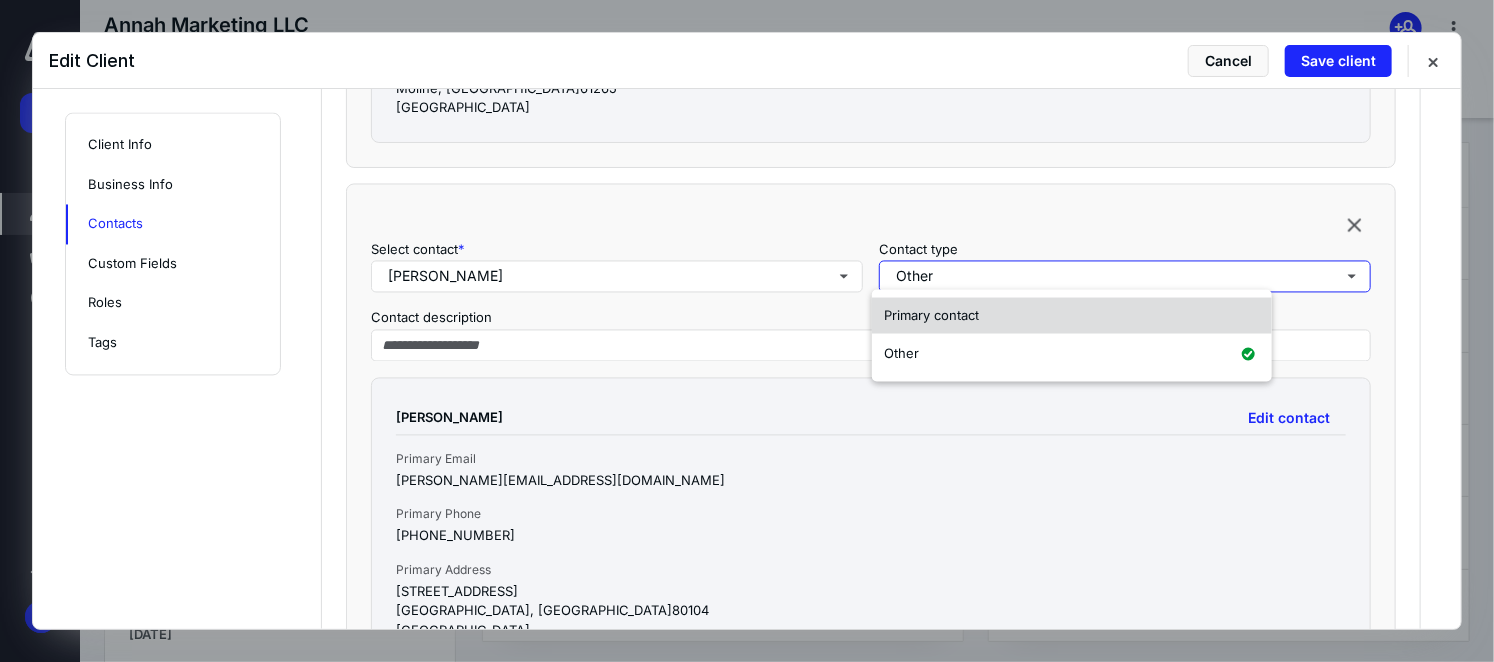 click on "Primary contact" at bounding box center [931, 315] 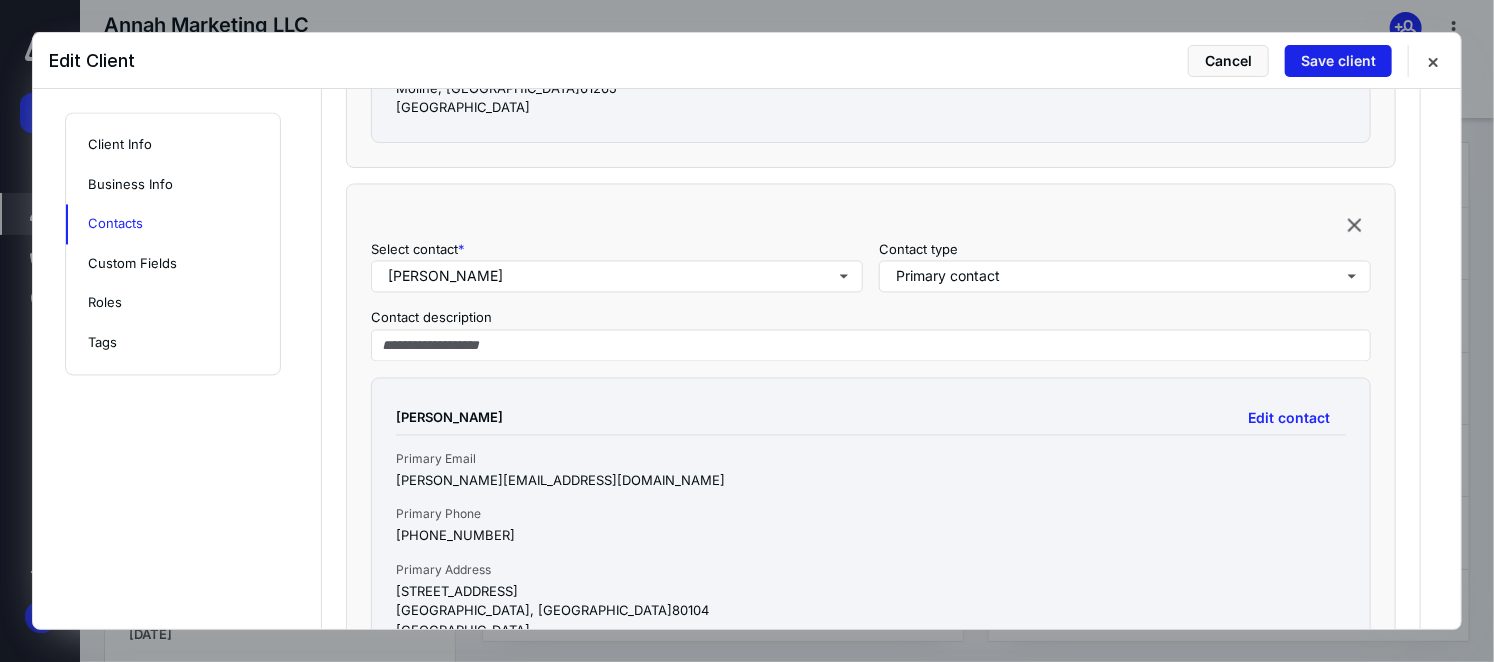 click on "Save client" at bounding box center [1338, 61] 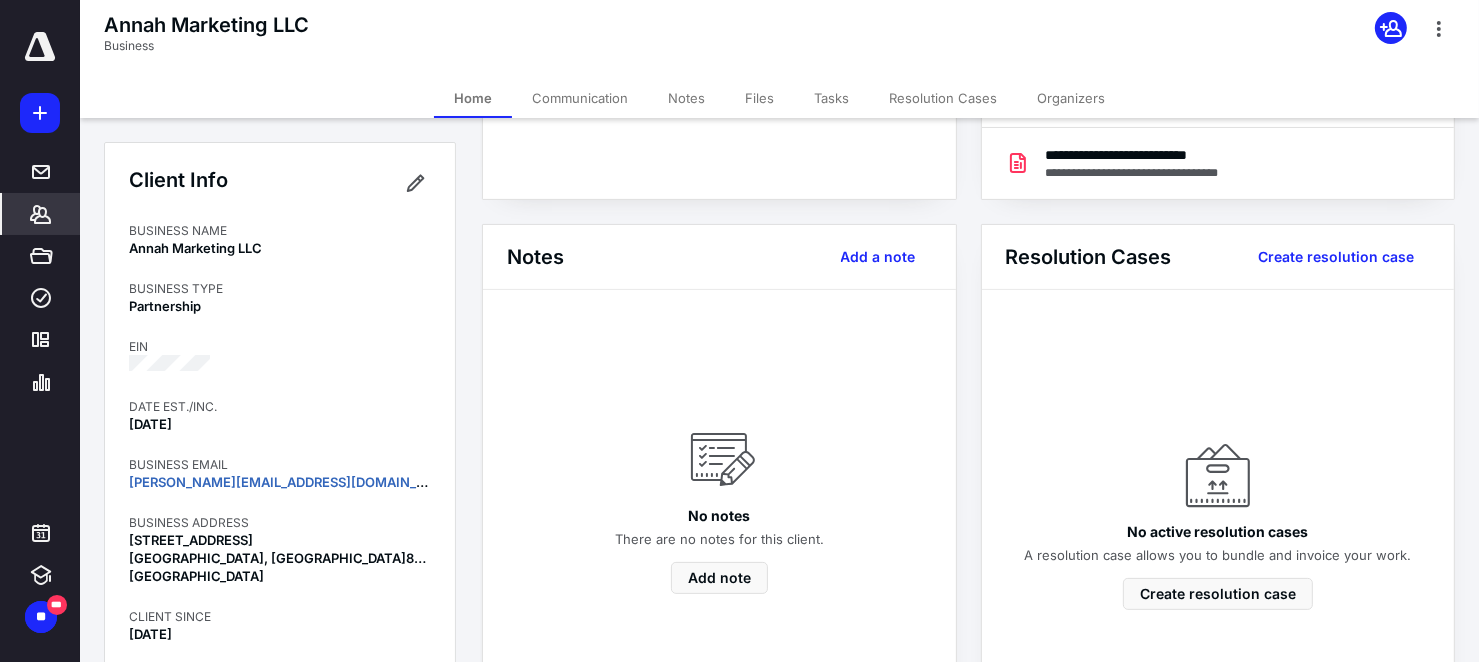 scroll, scrollTop: 500, scrollLeft: 0, axis: vertical 